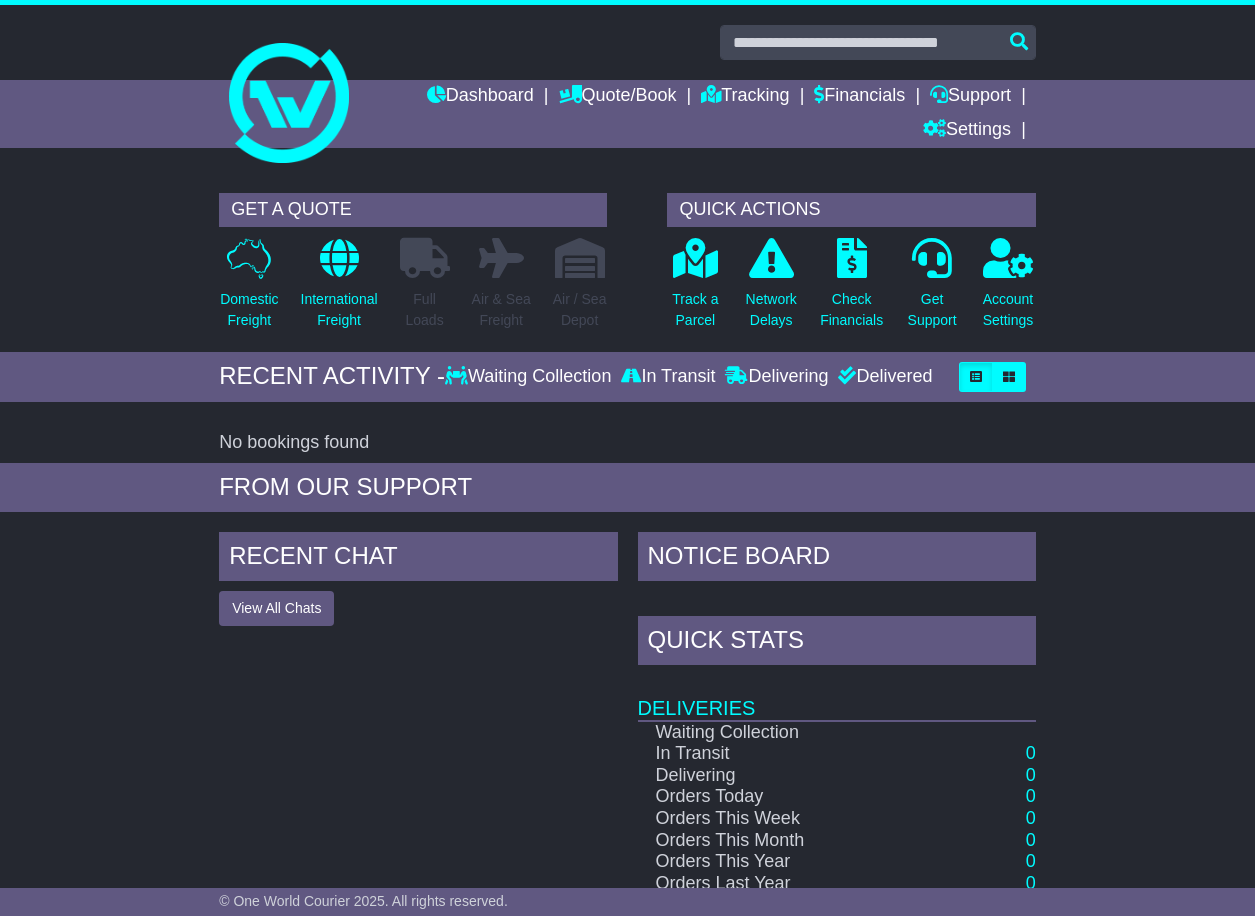 scroll, scrollTop: 0, scrollLeft: 0, axis: both 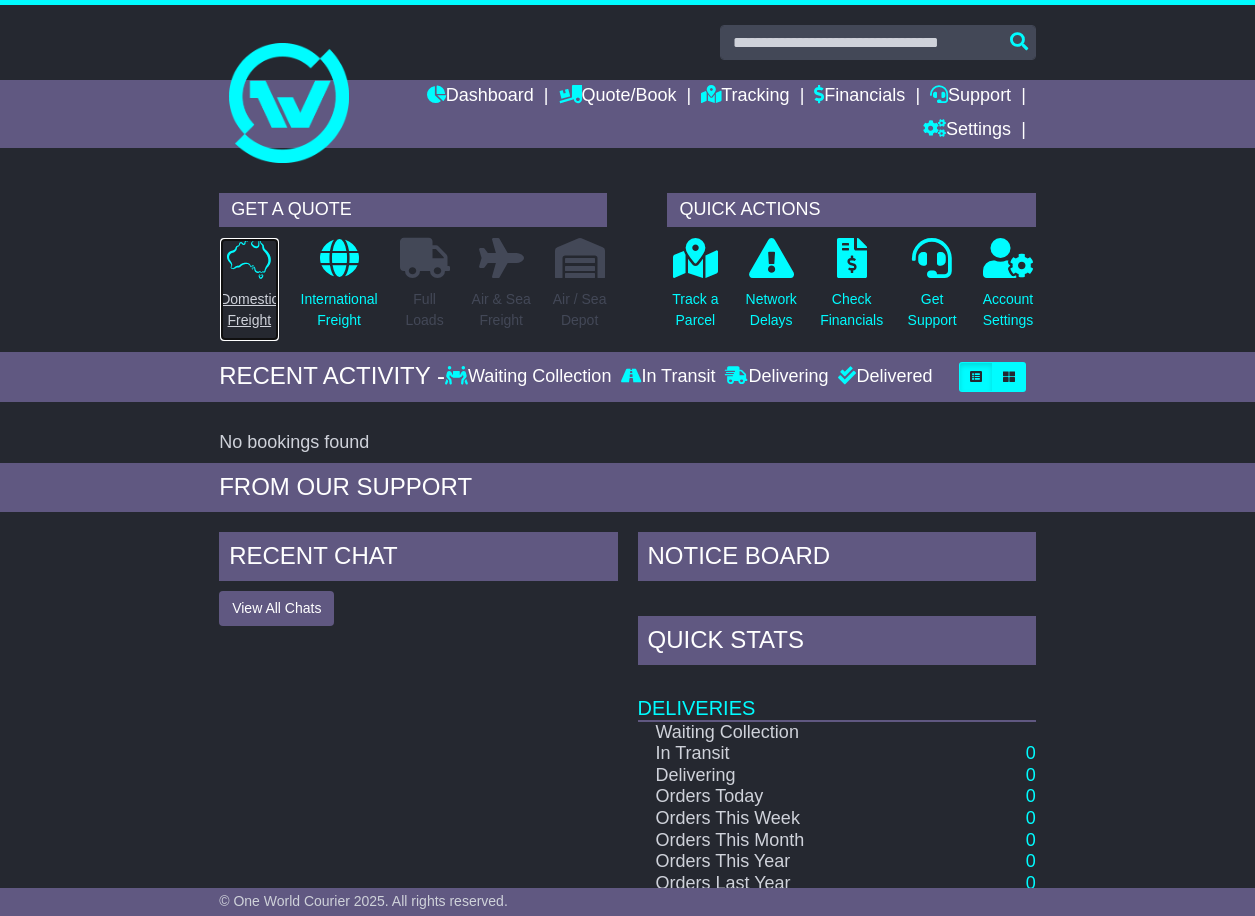 click on "Domestic Freight" at bounding box center (249, 310) 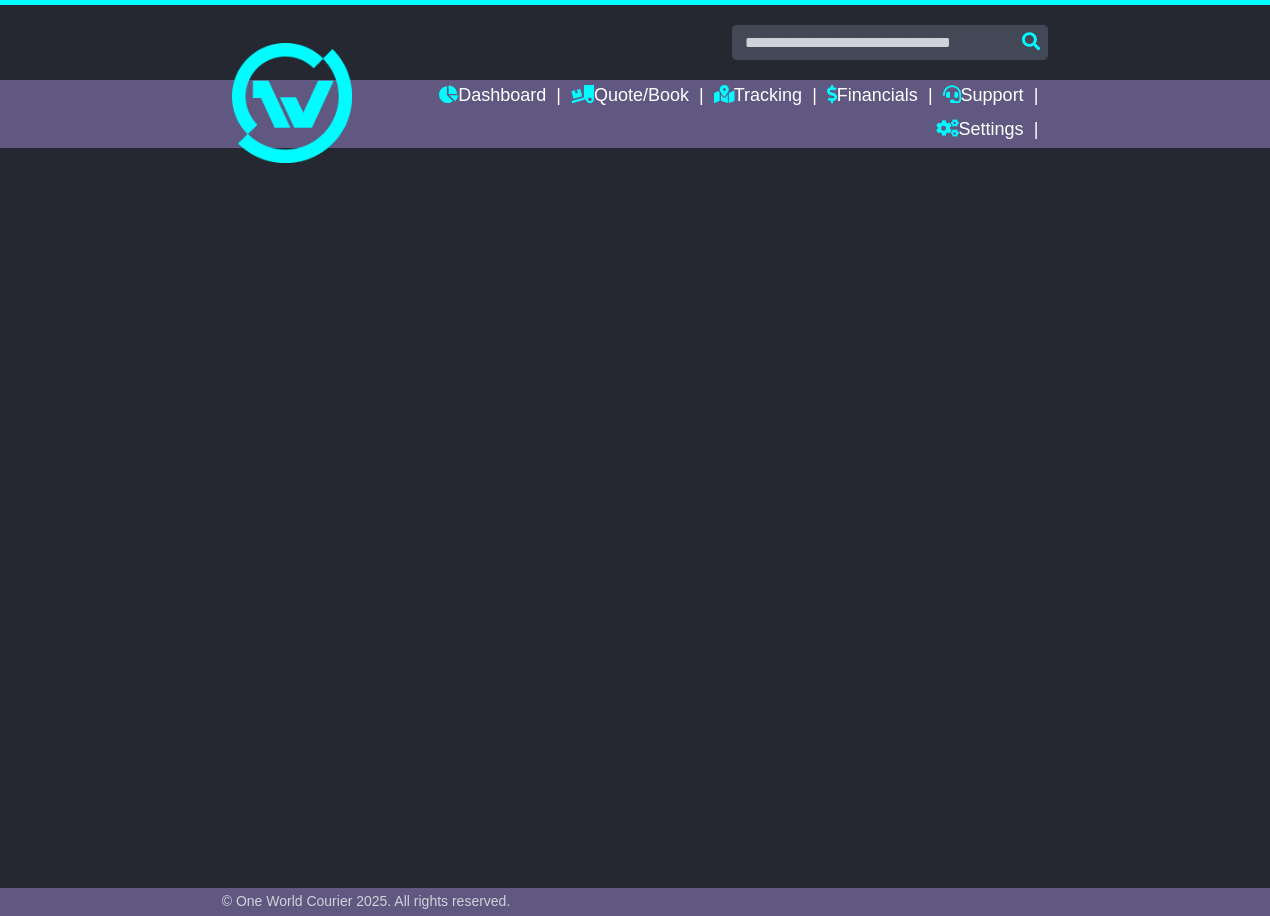 scroll, scrollTop: 0, scrollLeft: 0, axis: both 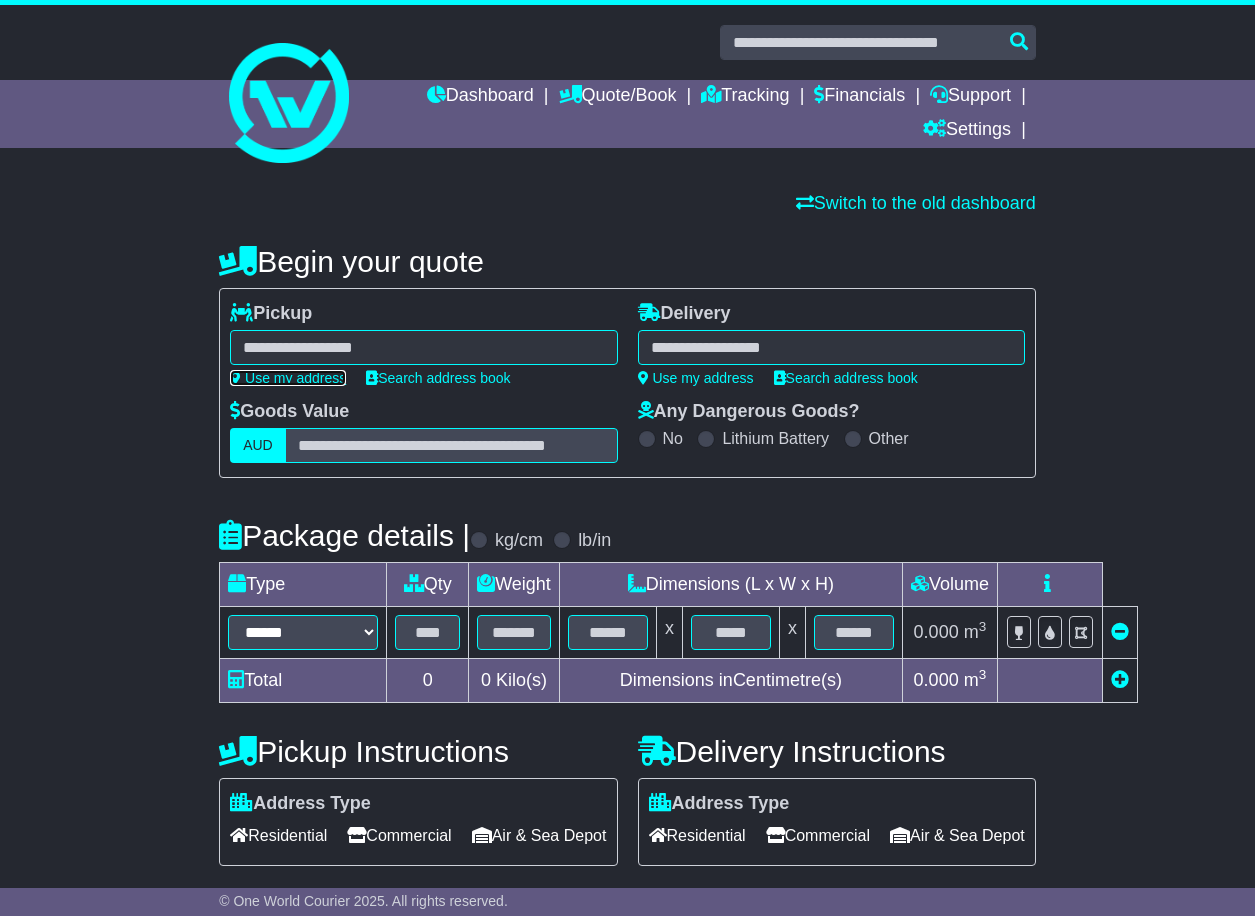 click on "Use my address" at bounding box center [288, 378] 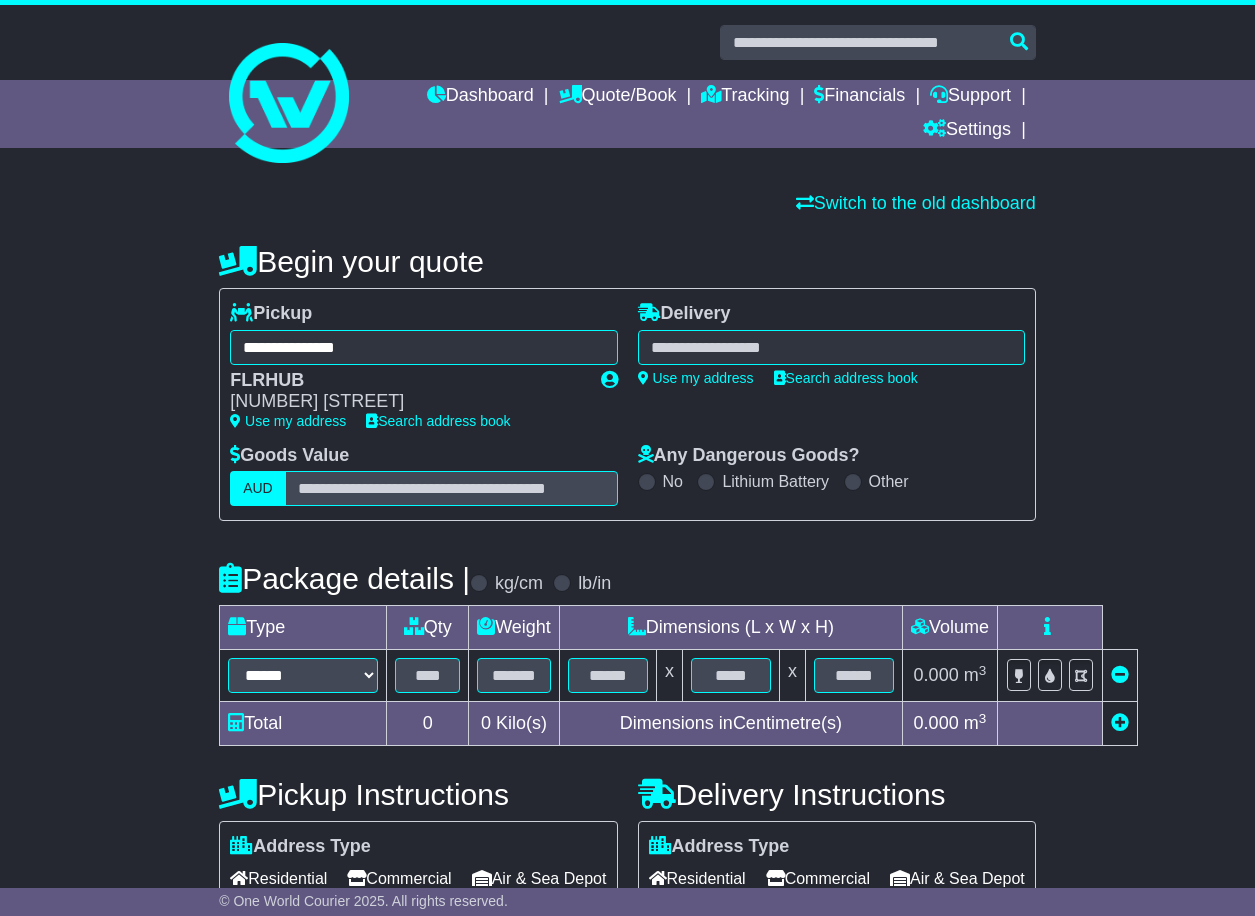 click at bounding box center [831, 347] 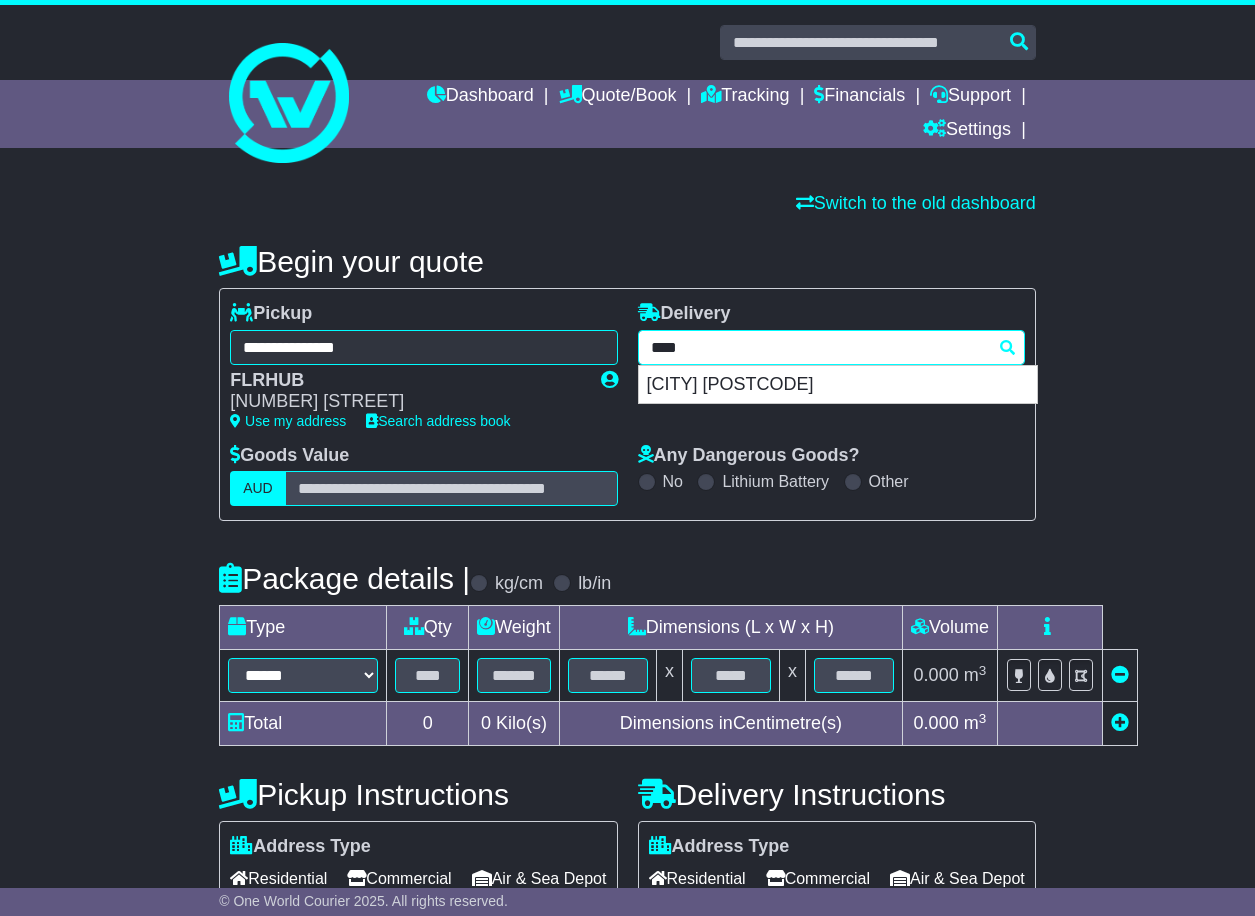 drag, startPoint x: 697, startPoint y: 347, endPoint x: 439, endPoint y: 369, distance: 258.93628 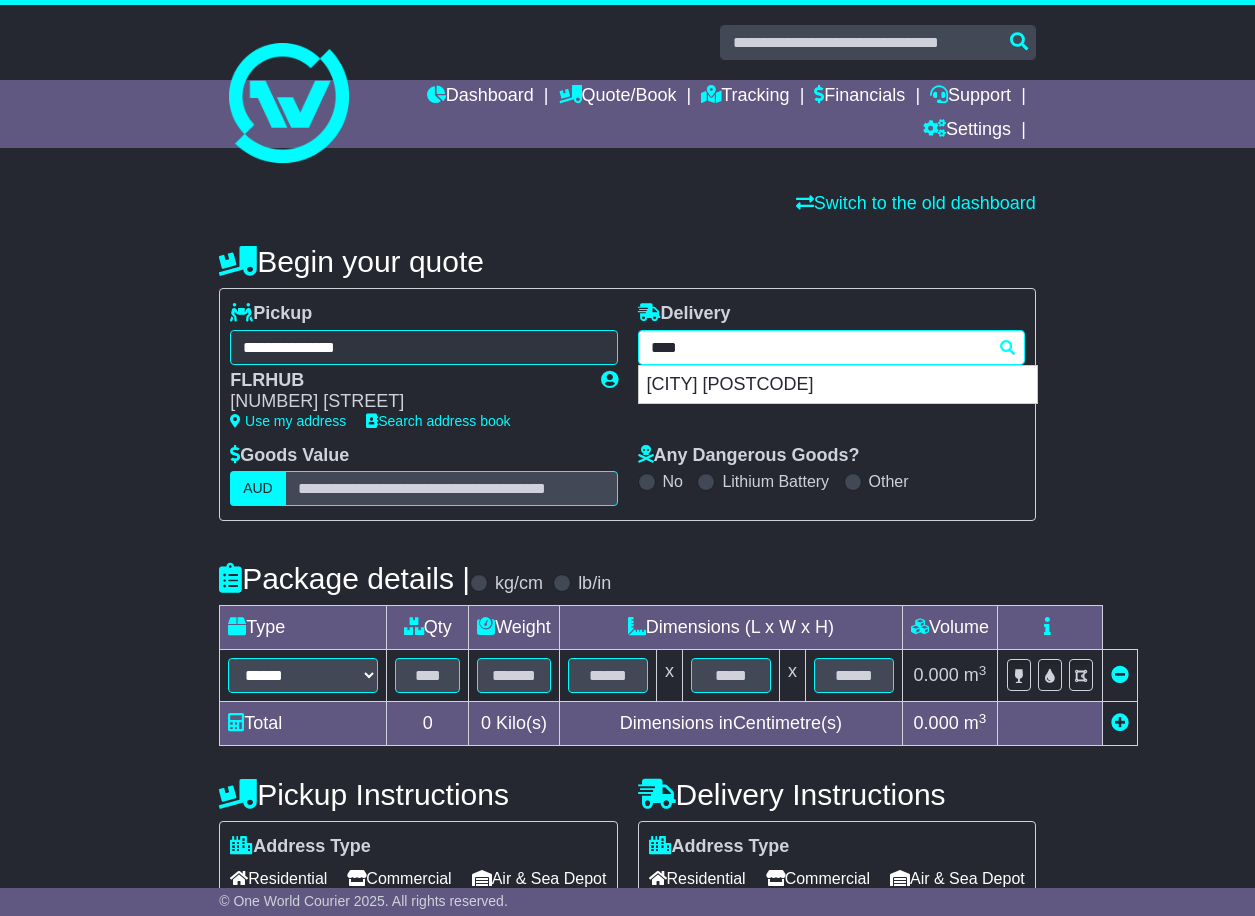 type on "****" 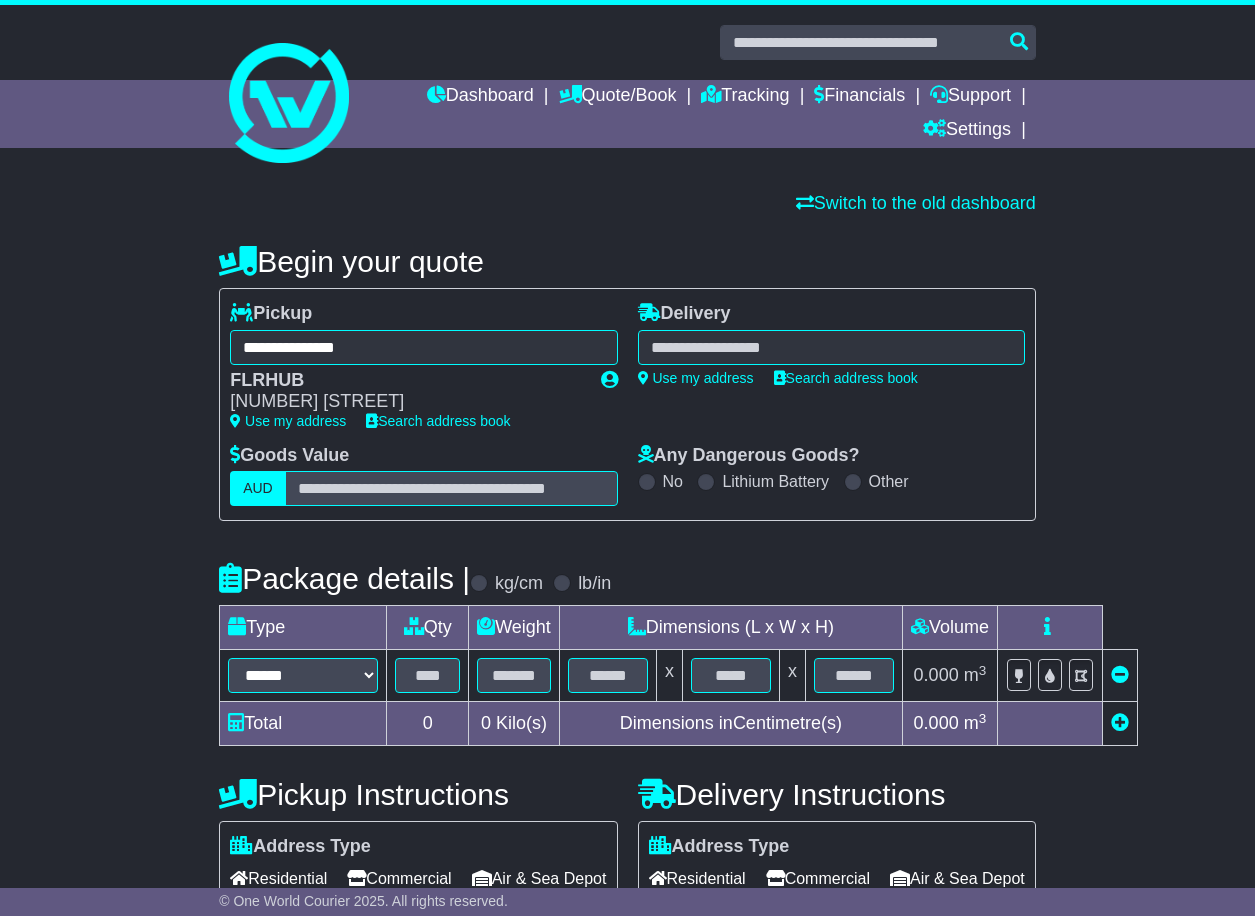 click on "**********" at bounding box center [831, 374] 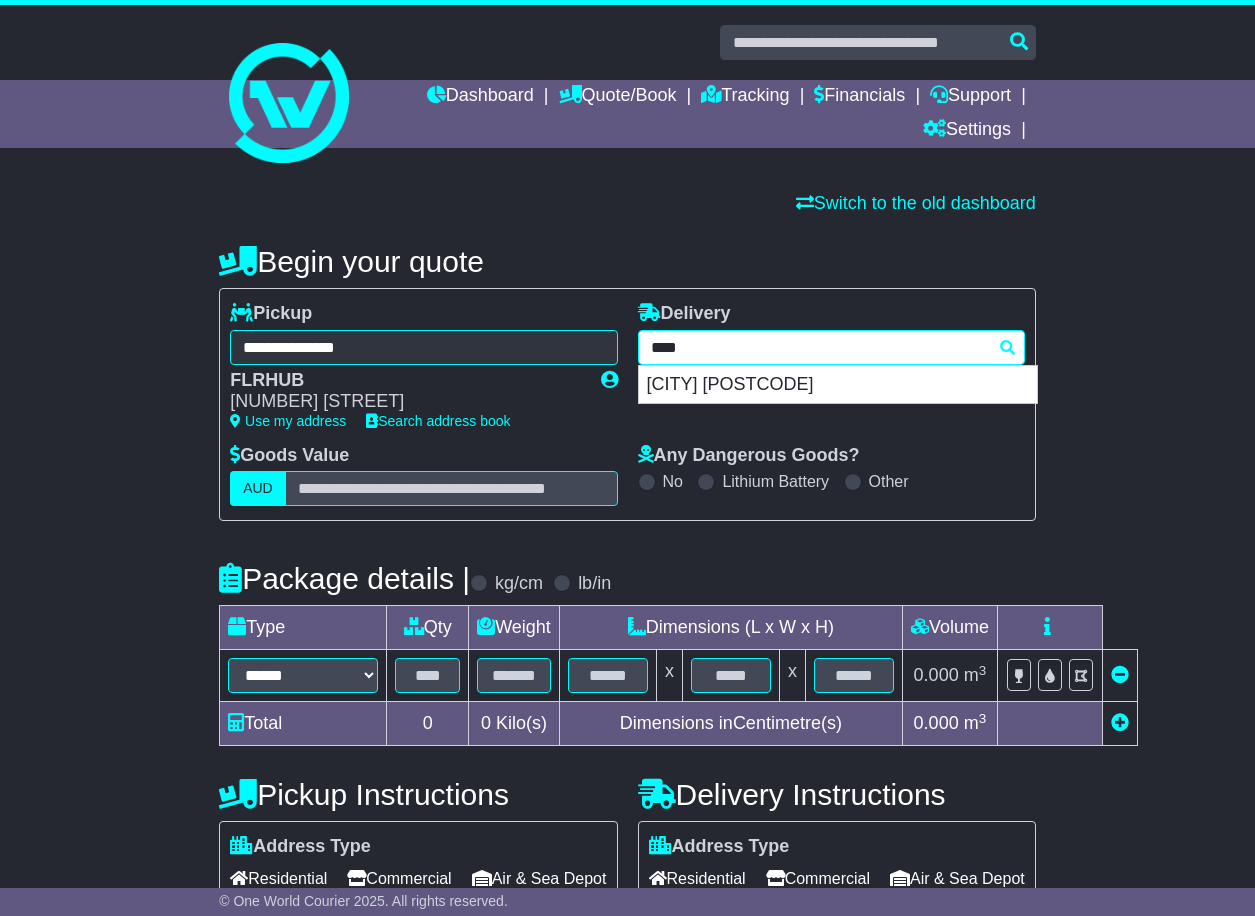 click on "**** 3000 MELBOURNE 3000" at bounding box center (831, 347) 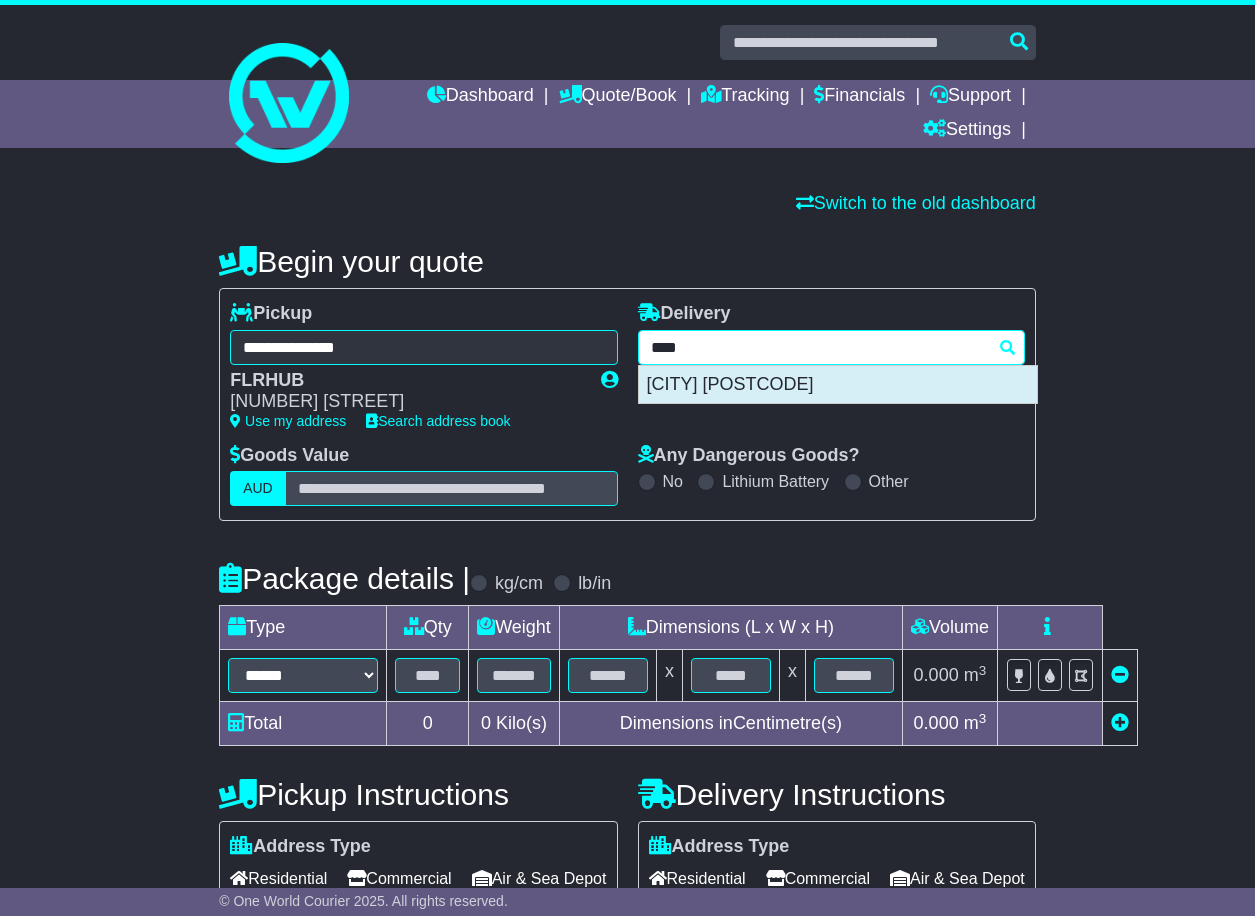 click on "MELBOURNE 3000" at bounding box center [838, 385] 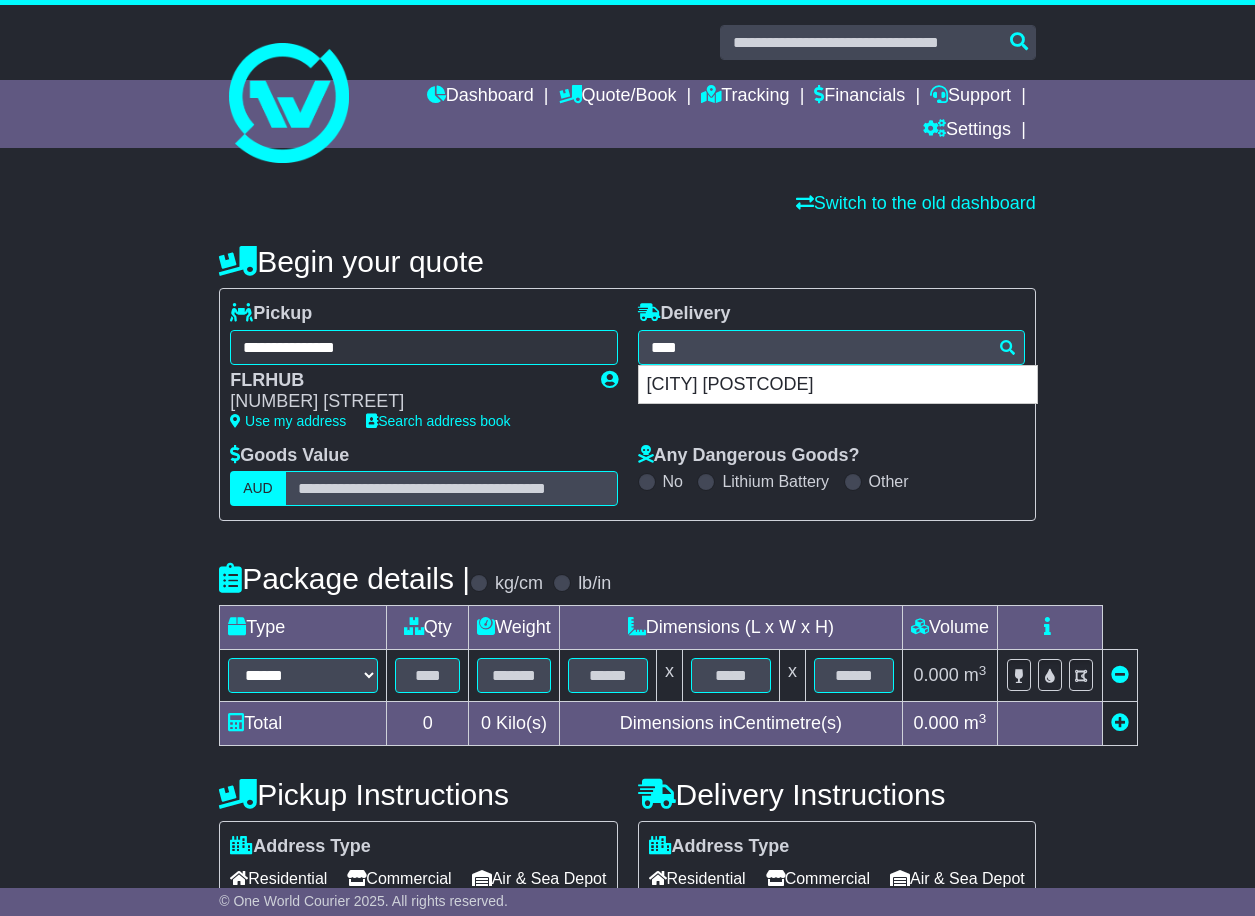type on "**********" 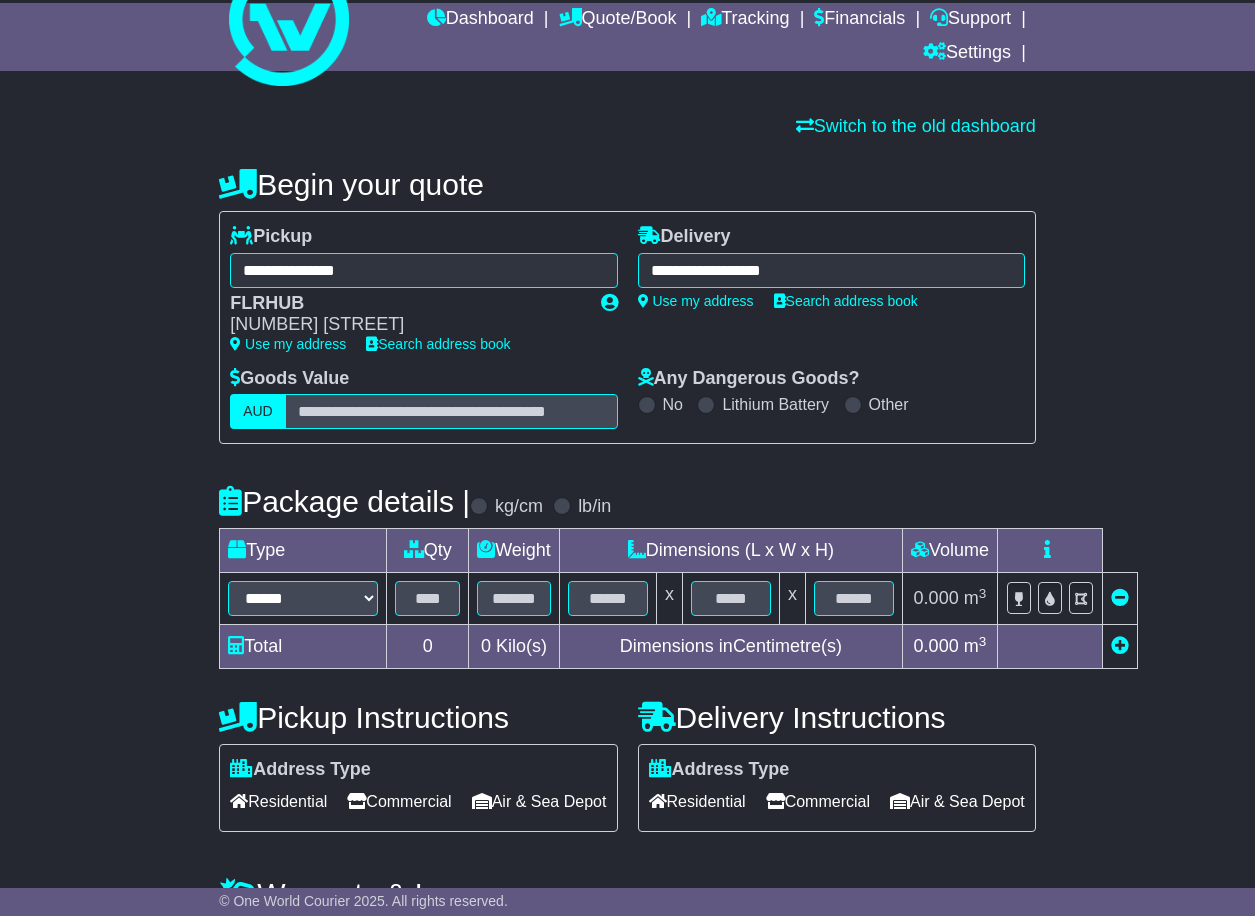 scroll, scrollTop: 249, scrollLeft: 0, axis: vertical 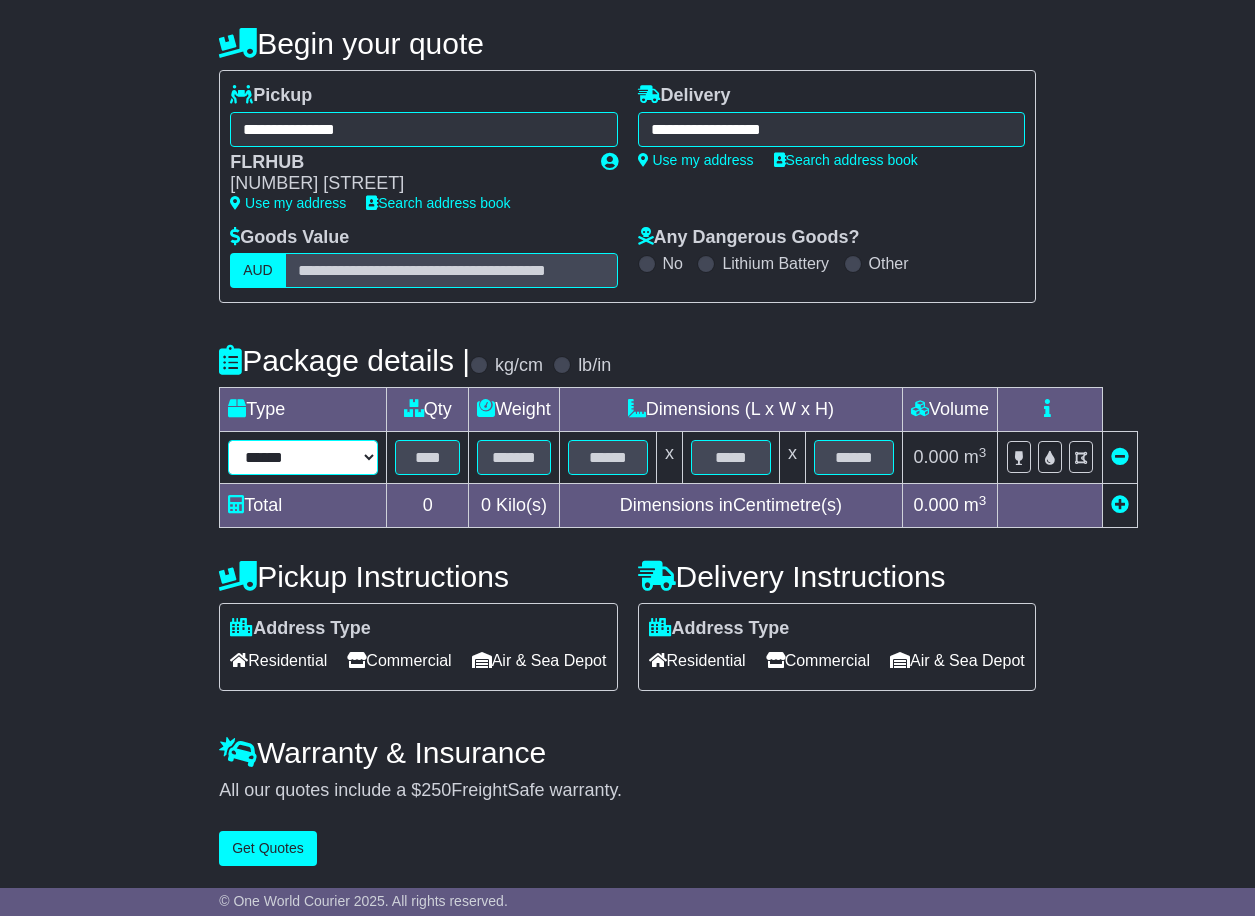 click on "****** ****** *** ******** ***** **** **** ****** *** *******" at bounding box center (303, 457) 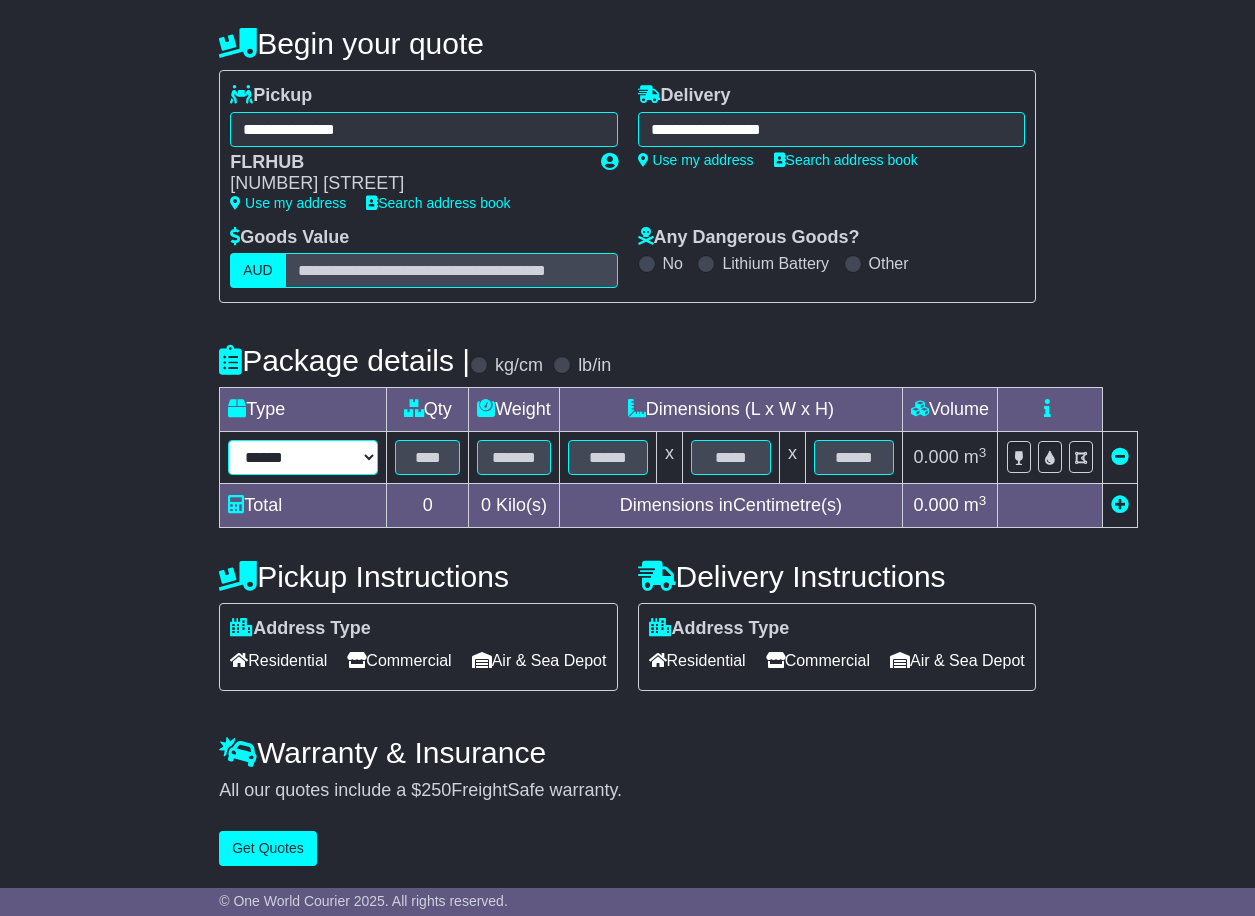 select on "***" 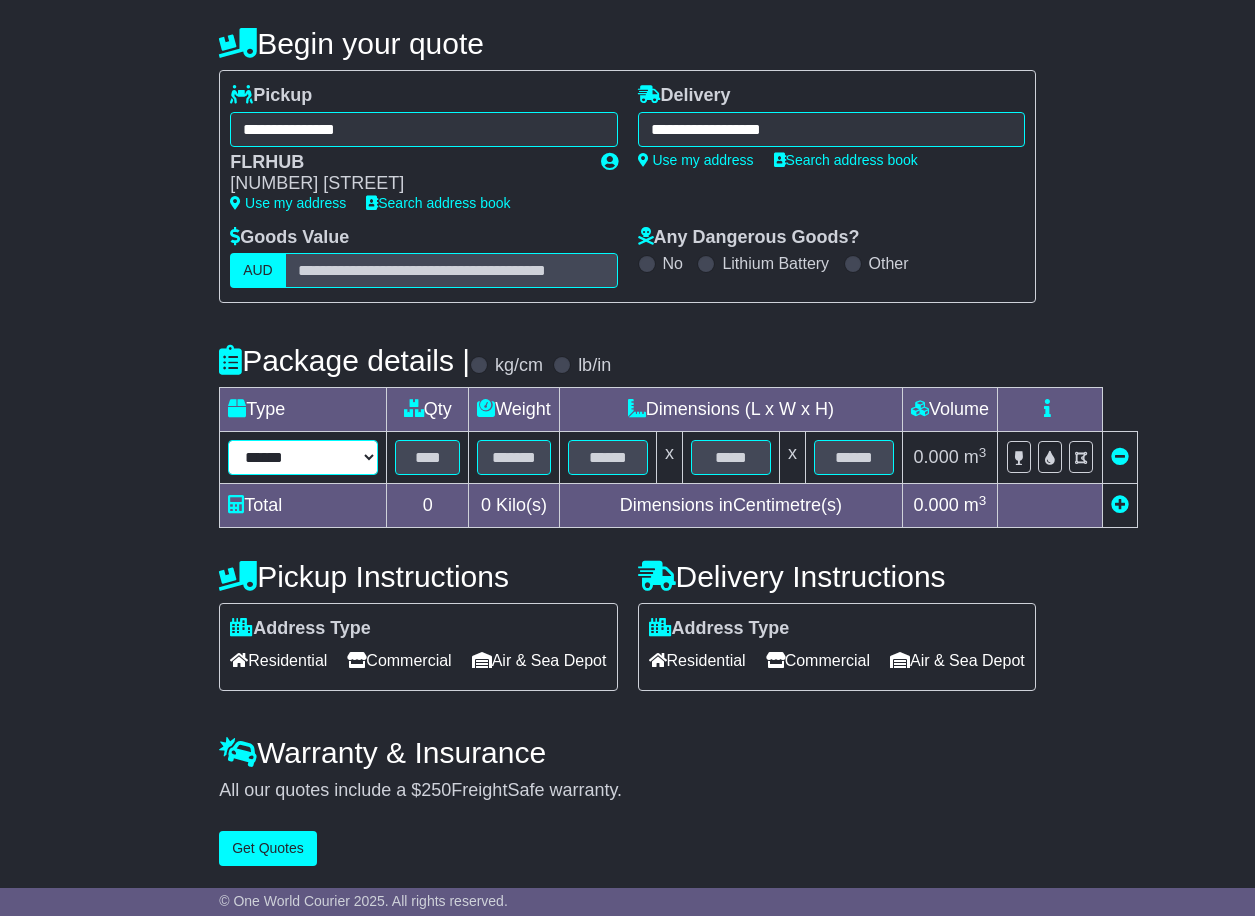 click on "****** ****** *** ******** ***** **** **** ****** *** *******" at bounding box center (303, 457) 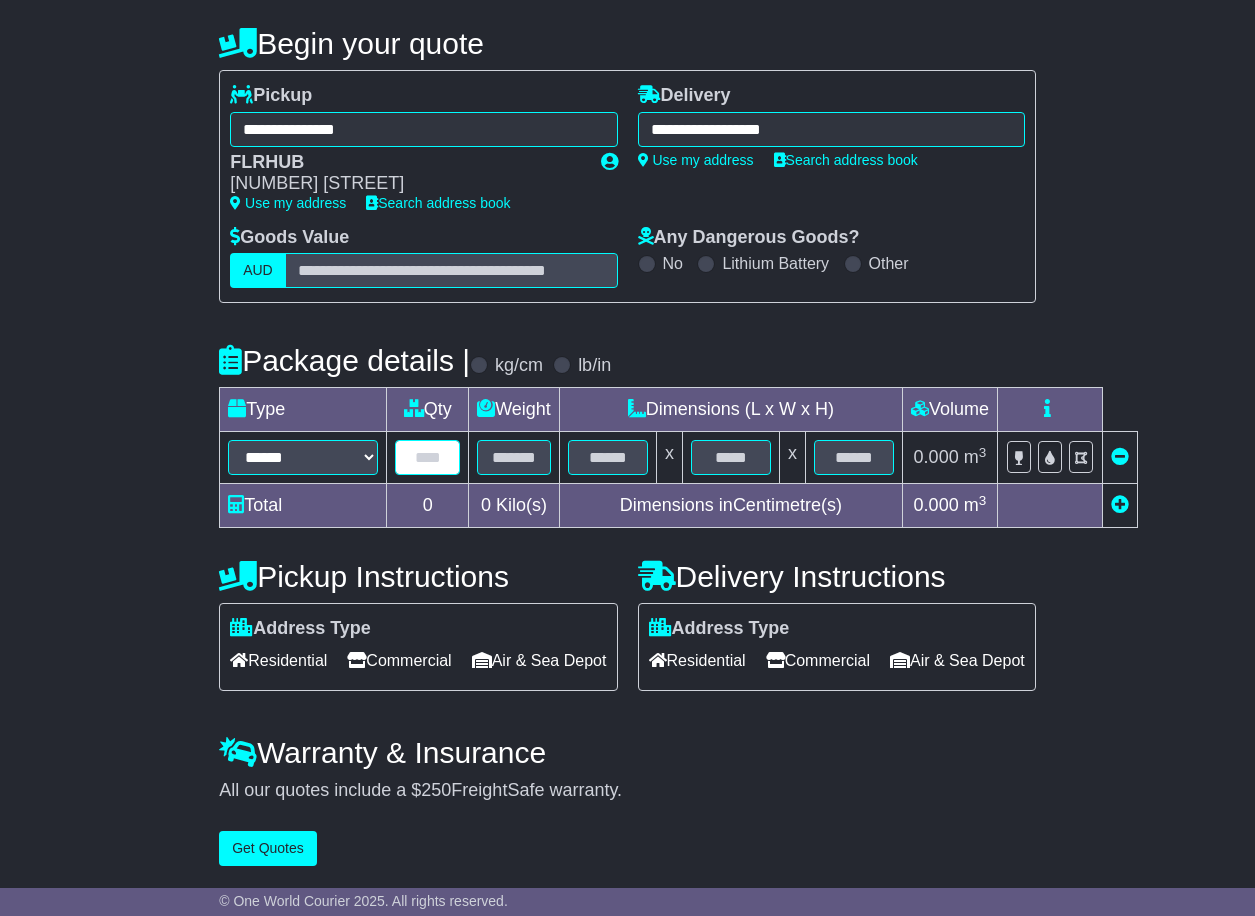 click at bounding box center (427, 457) 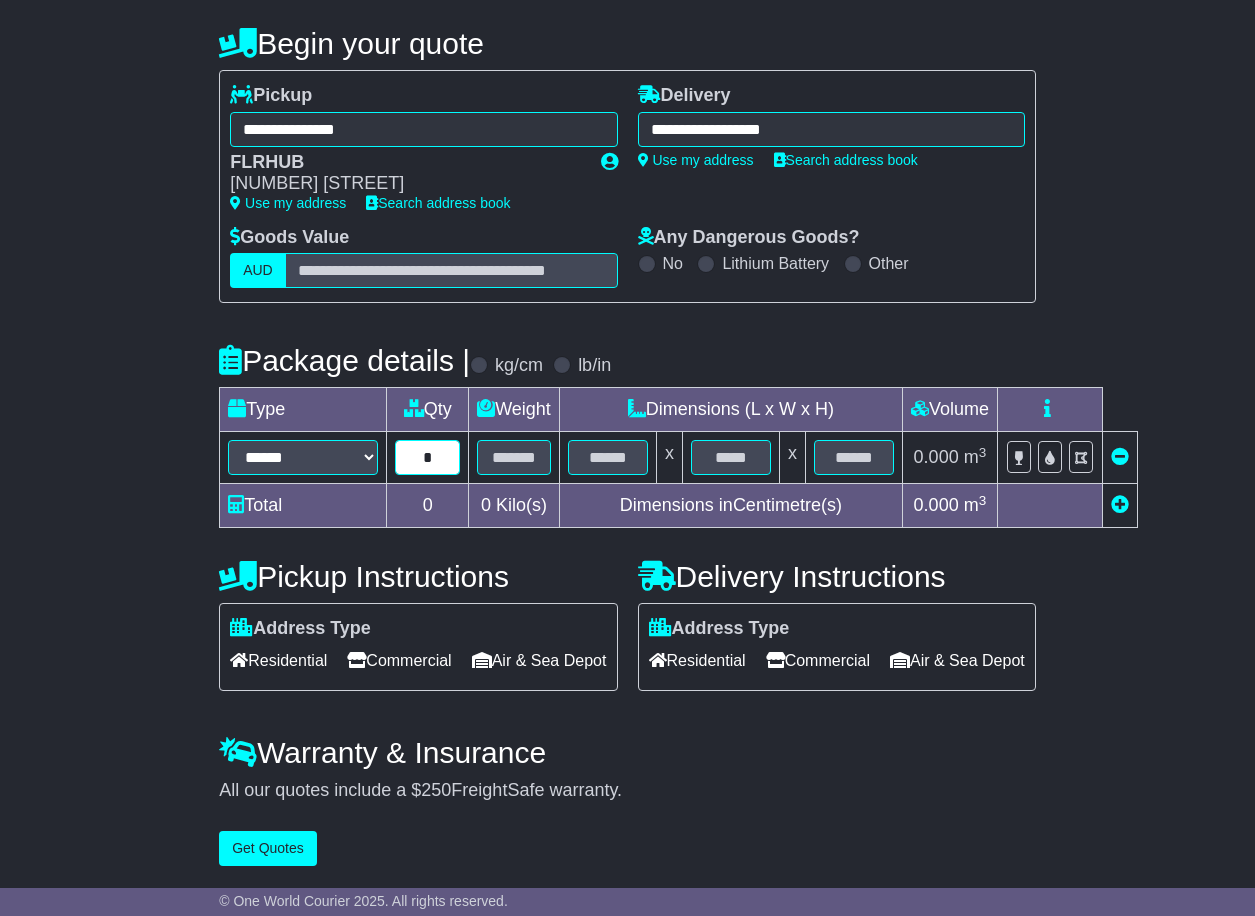 type on "*" 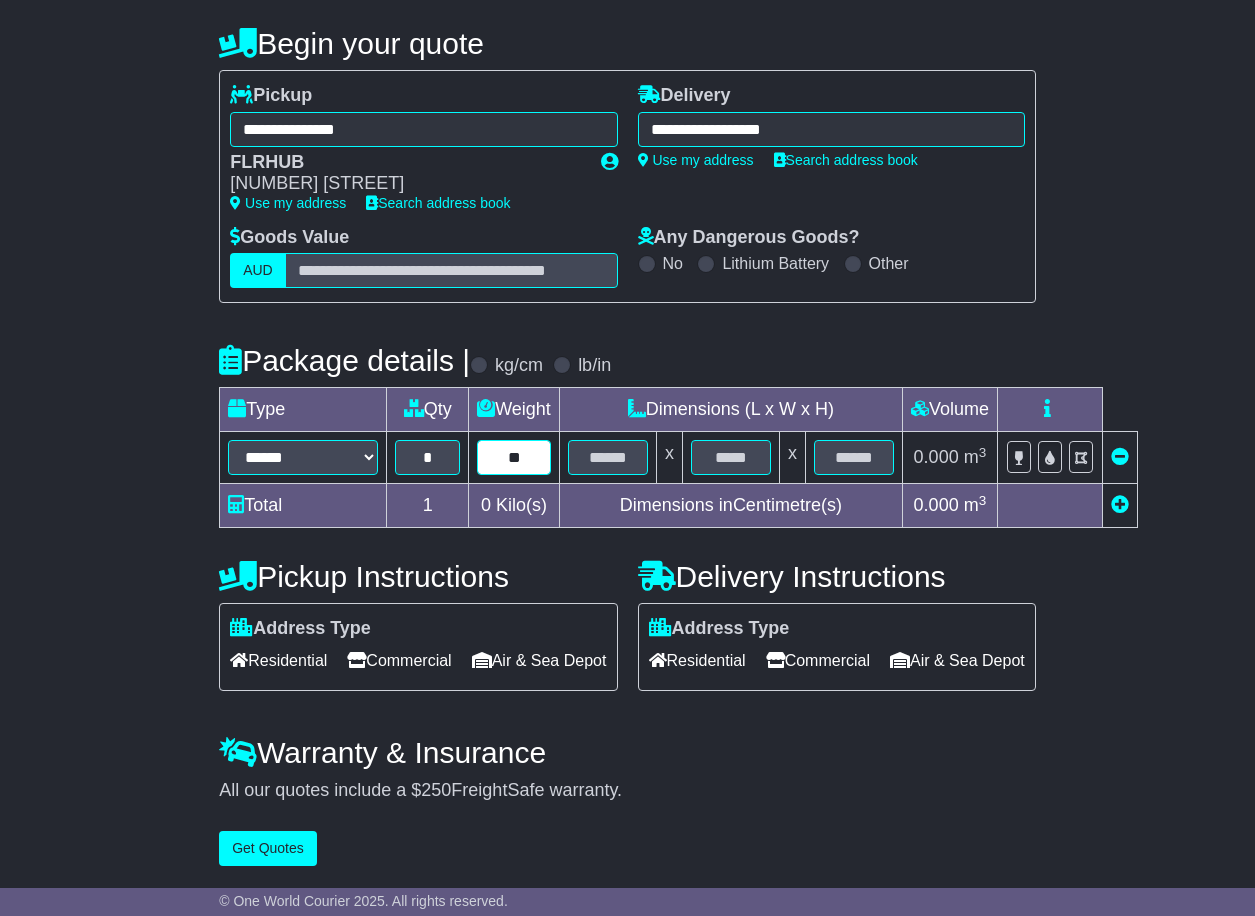 type on "**" 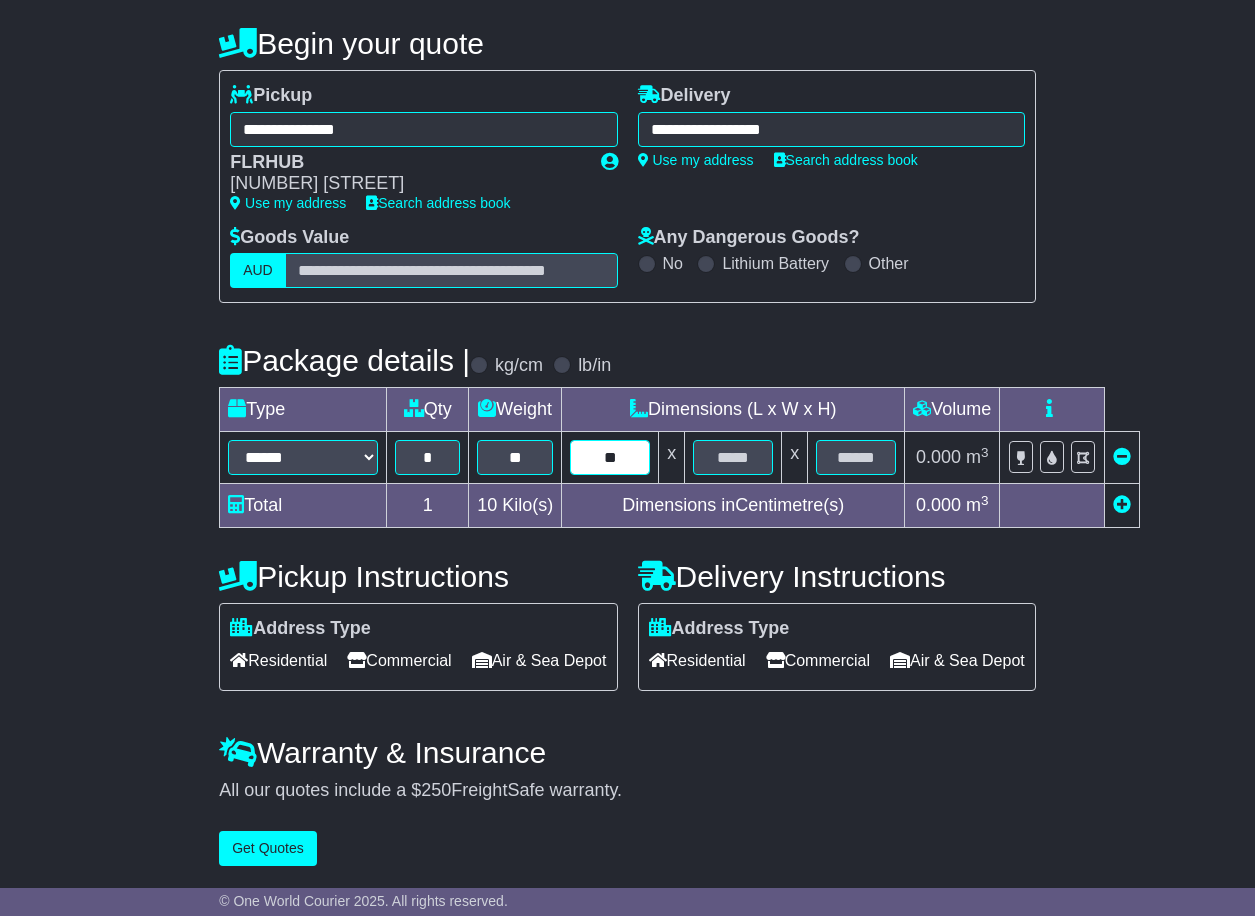type on "**" 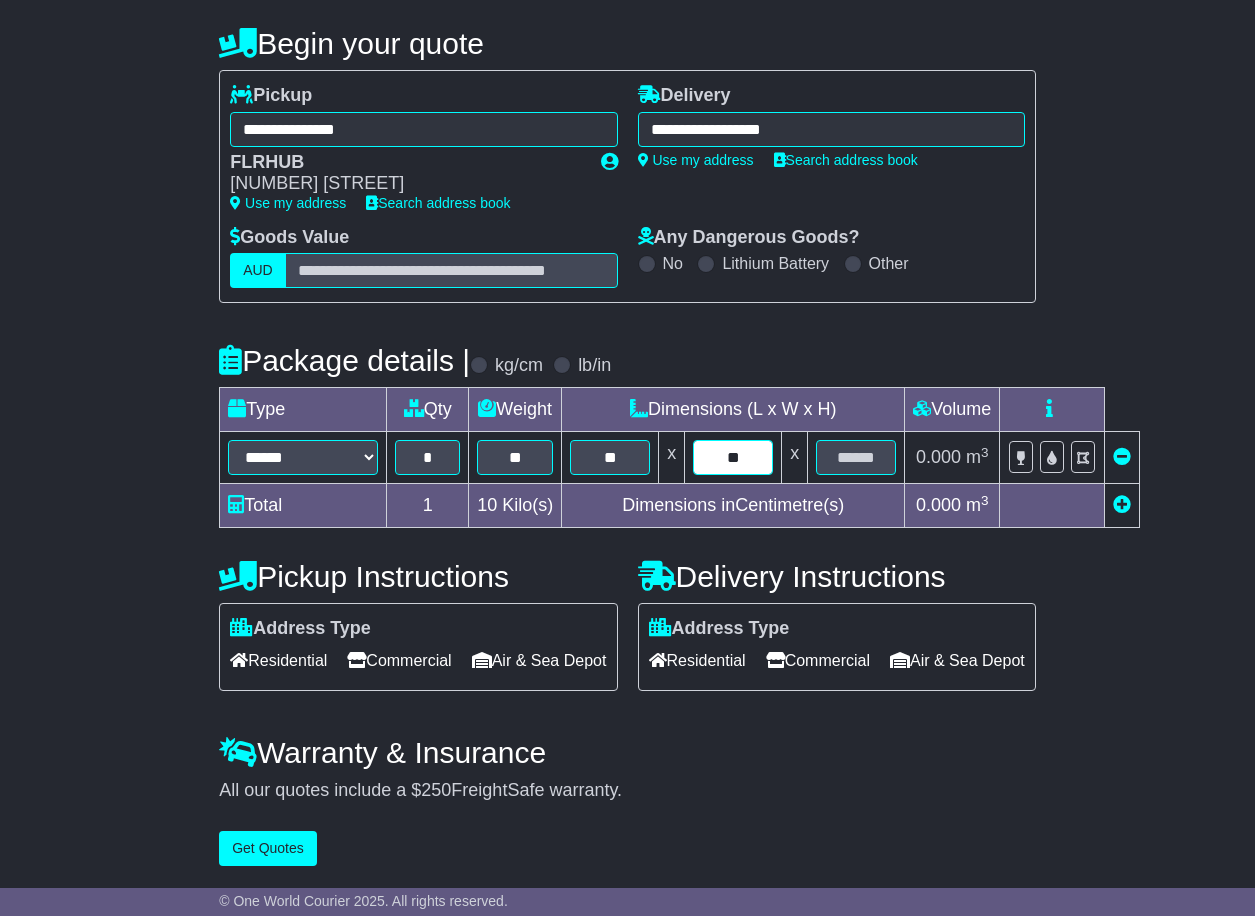 type on "**" 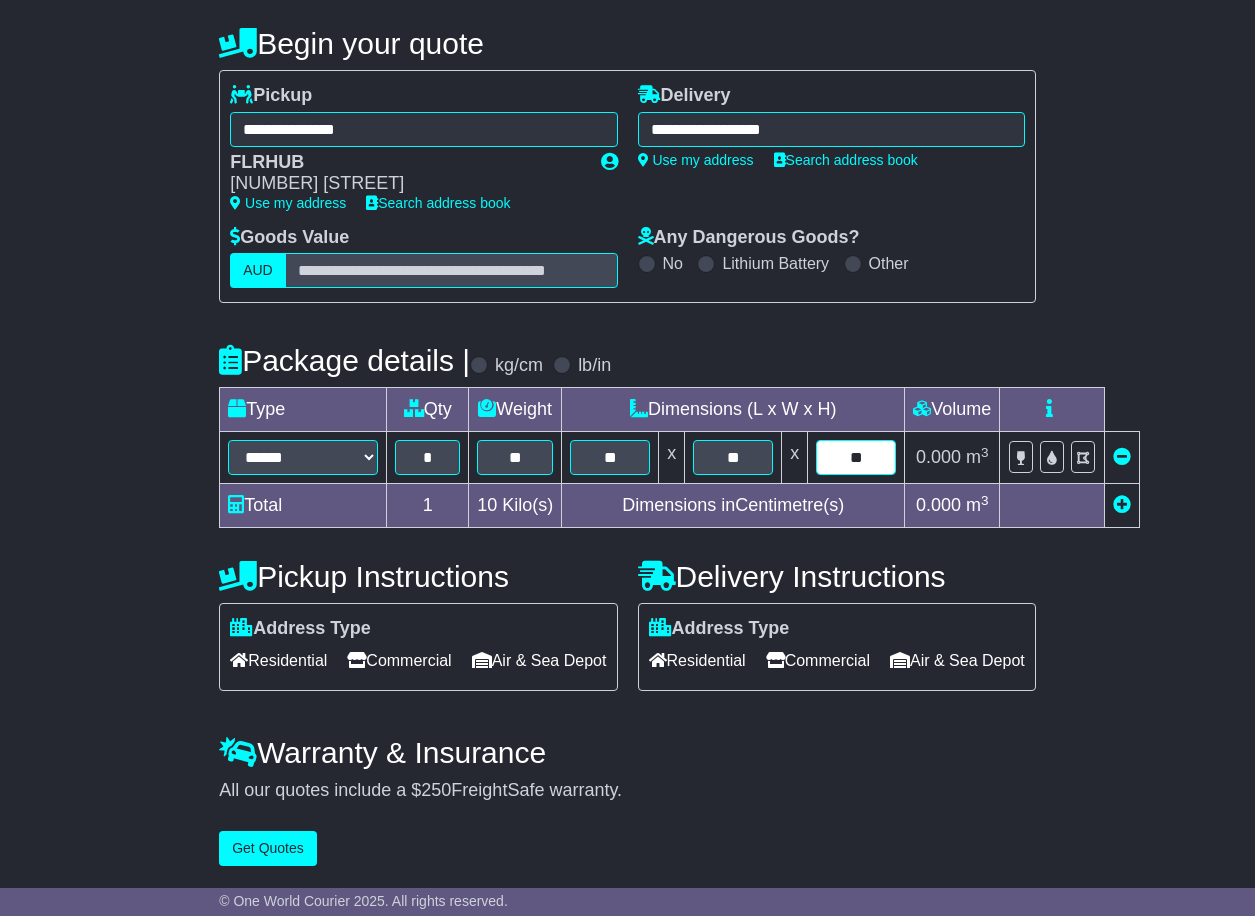 type on "**" 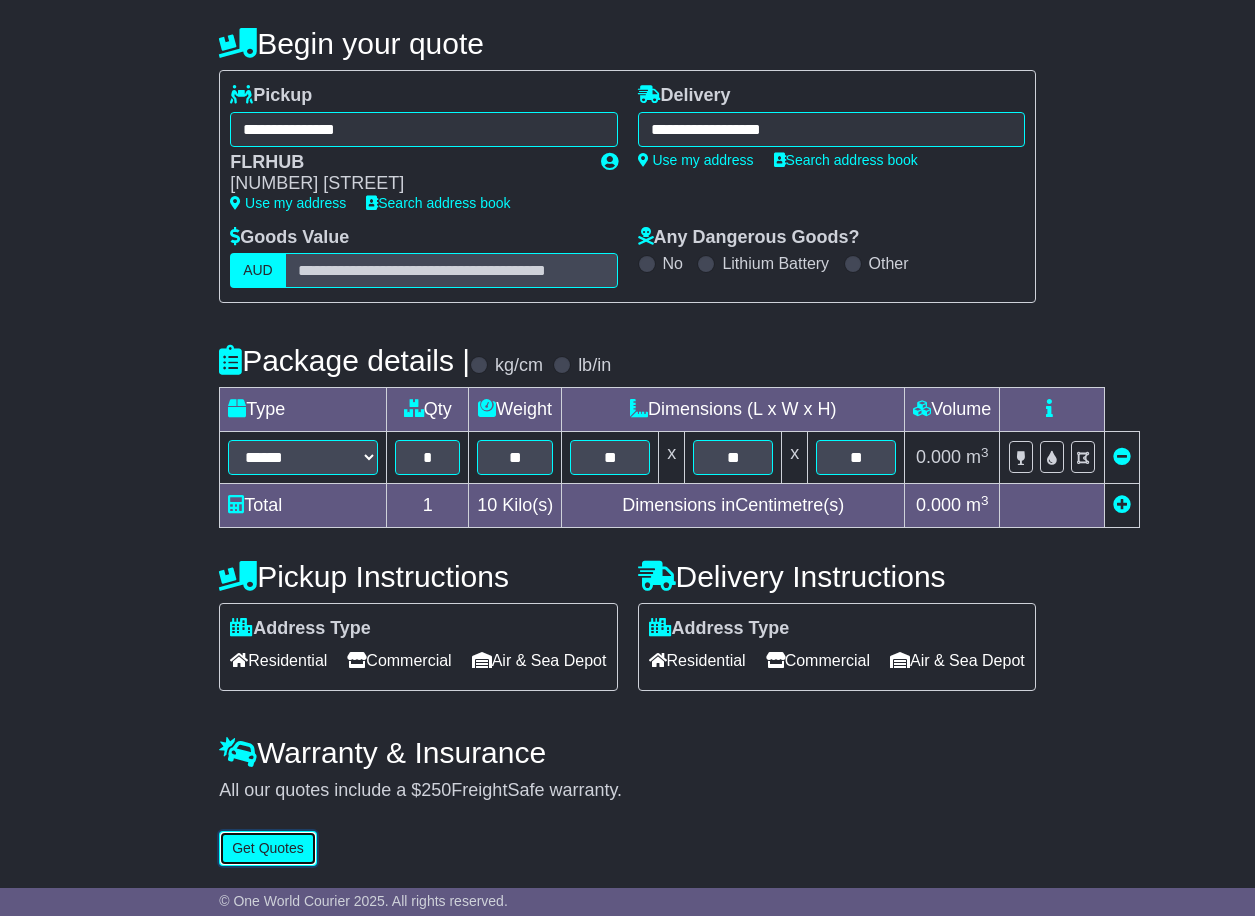 type 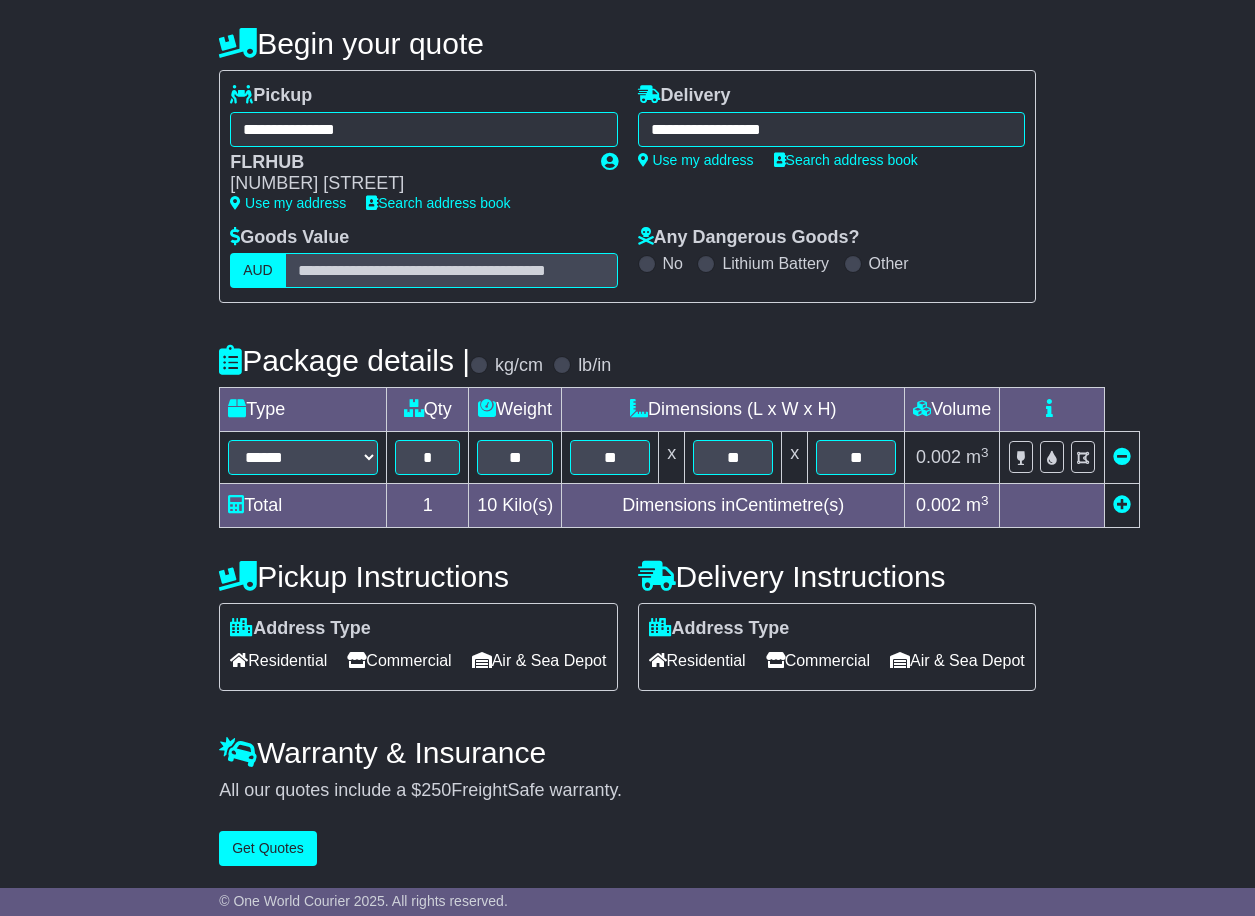 click on "Commercial" at bounding box center (818, 660) 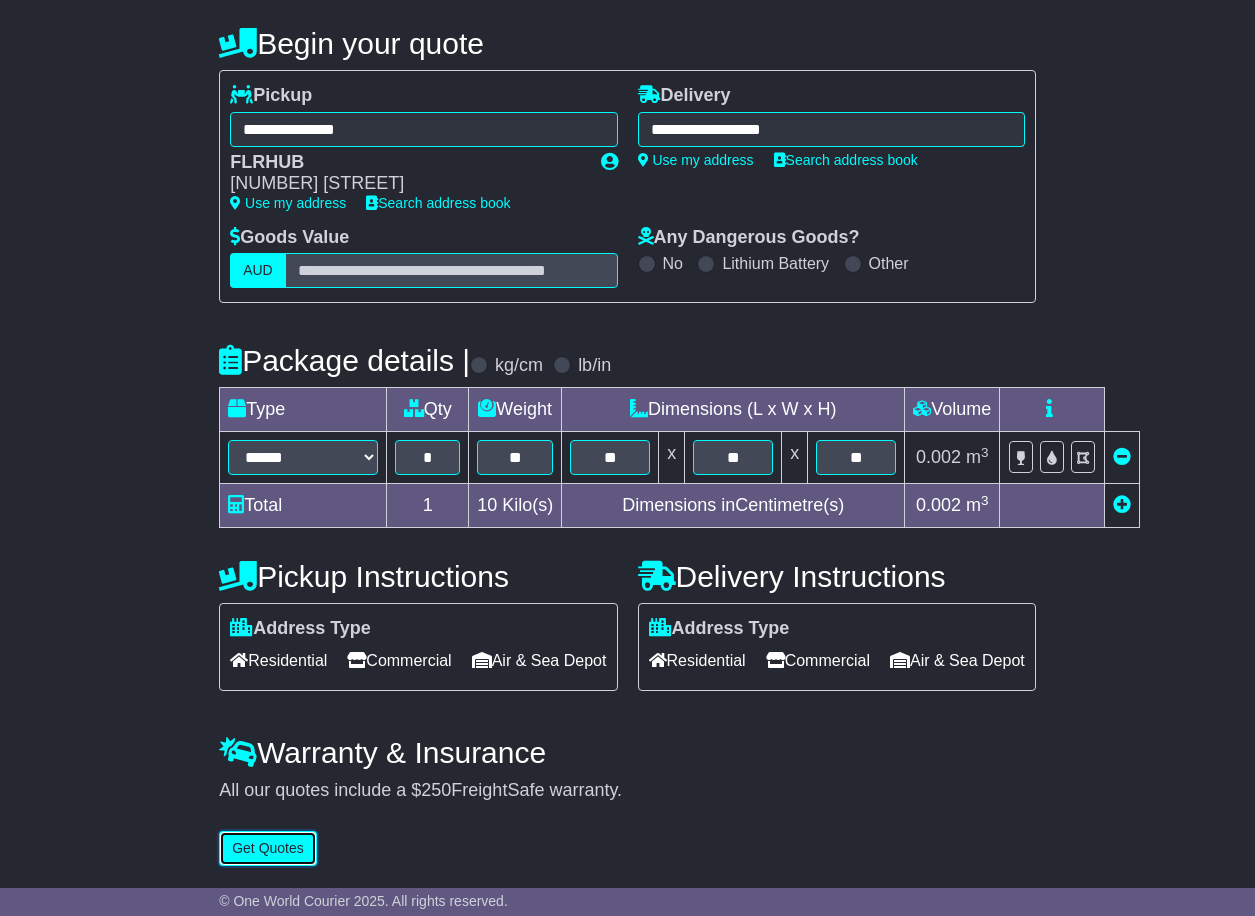 click on "Get Quotes" at bounding box center [268, 848] 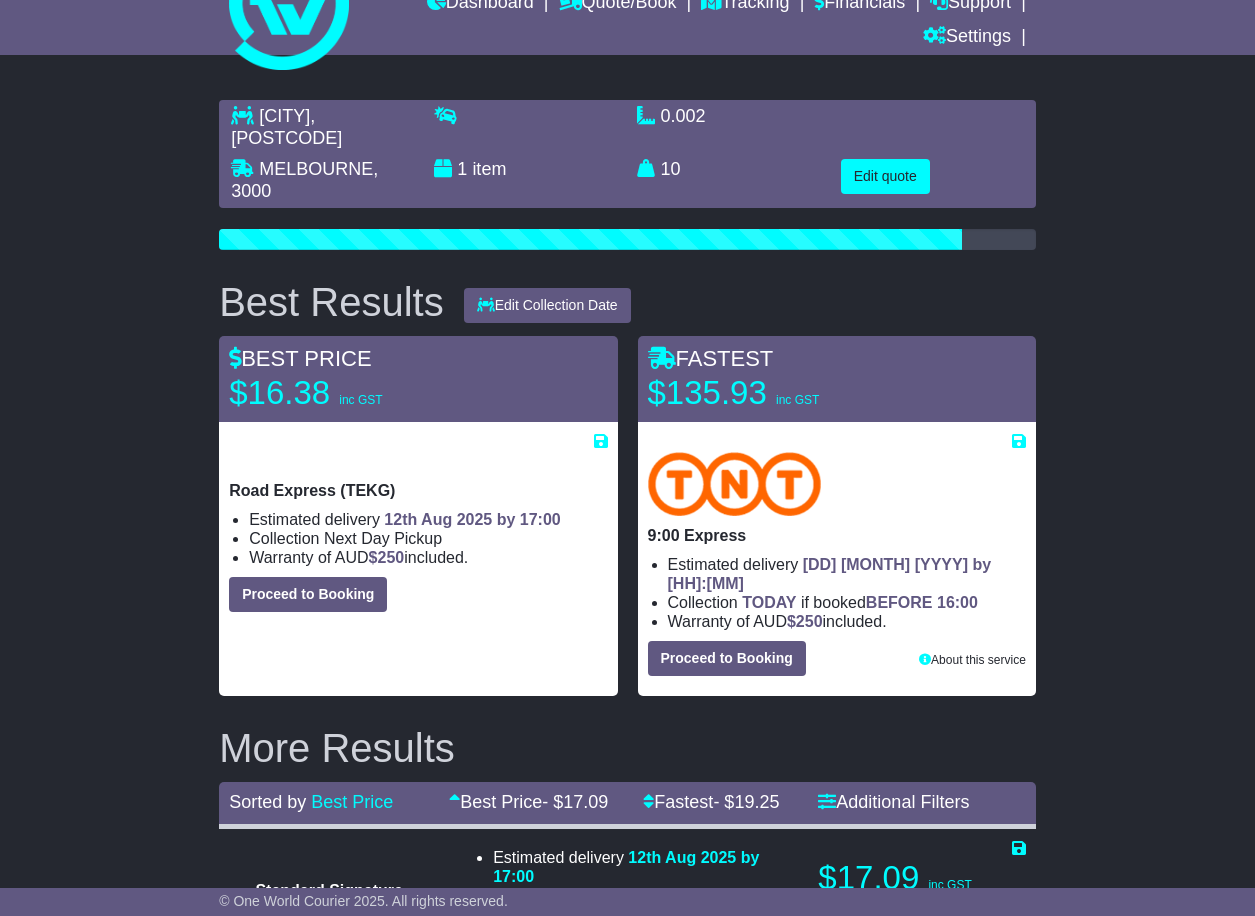 scroll, scrollTop: 100, scrollLeft: 0, axis: vertical 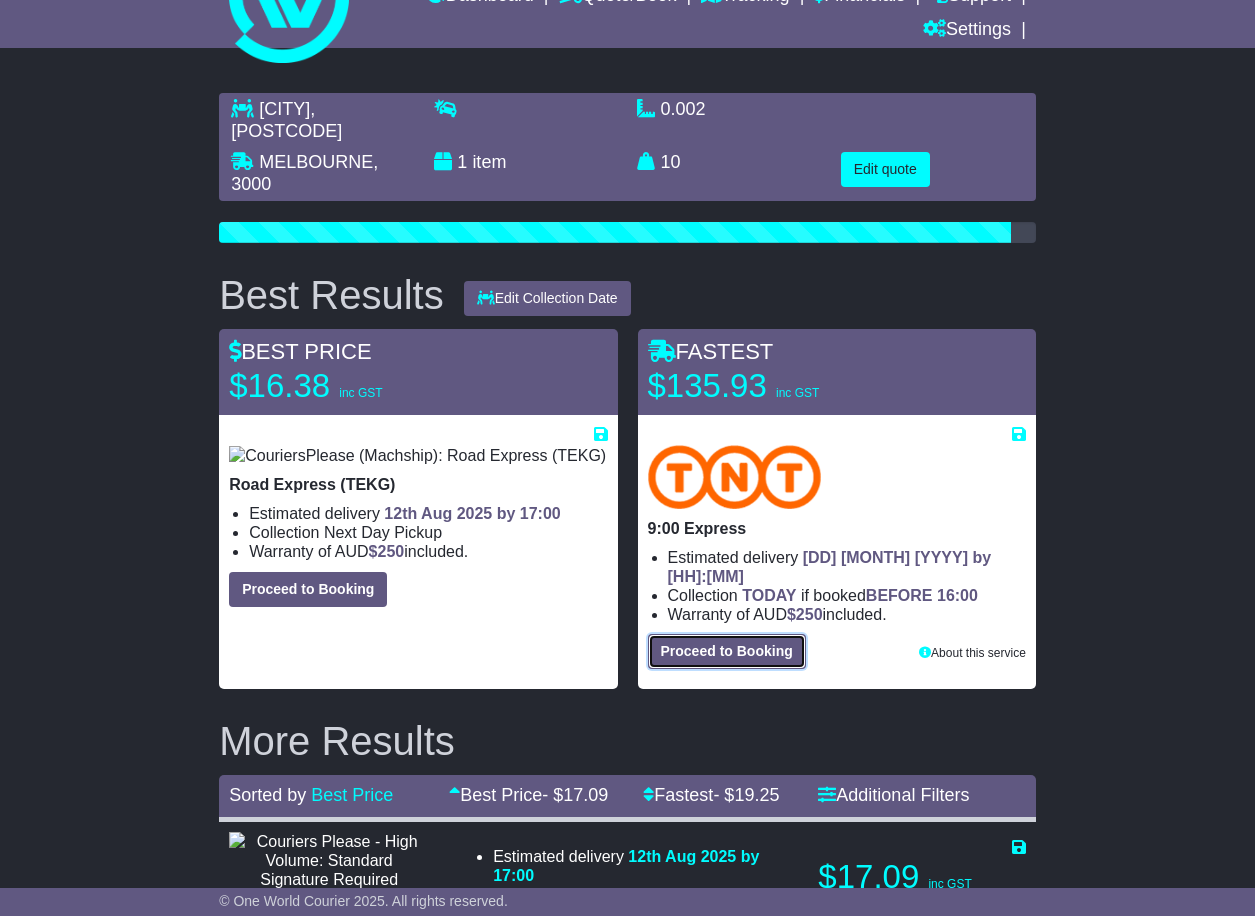 click on "Proceed to Booking" at bounding box center (727, 651) 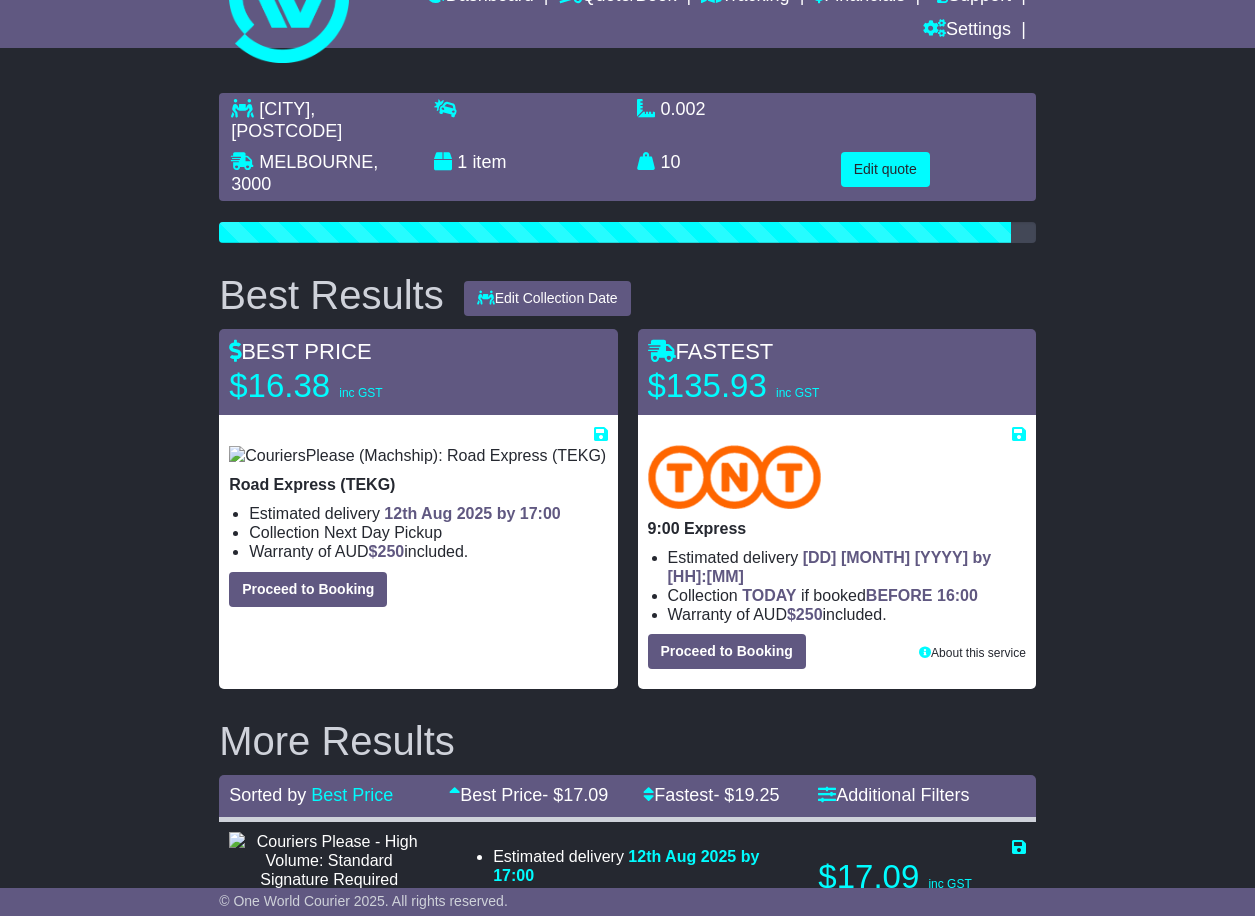 select on "***" 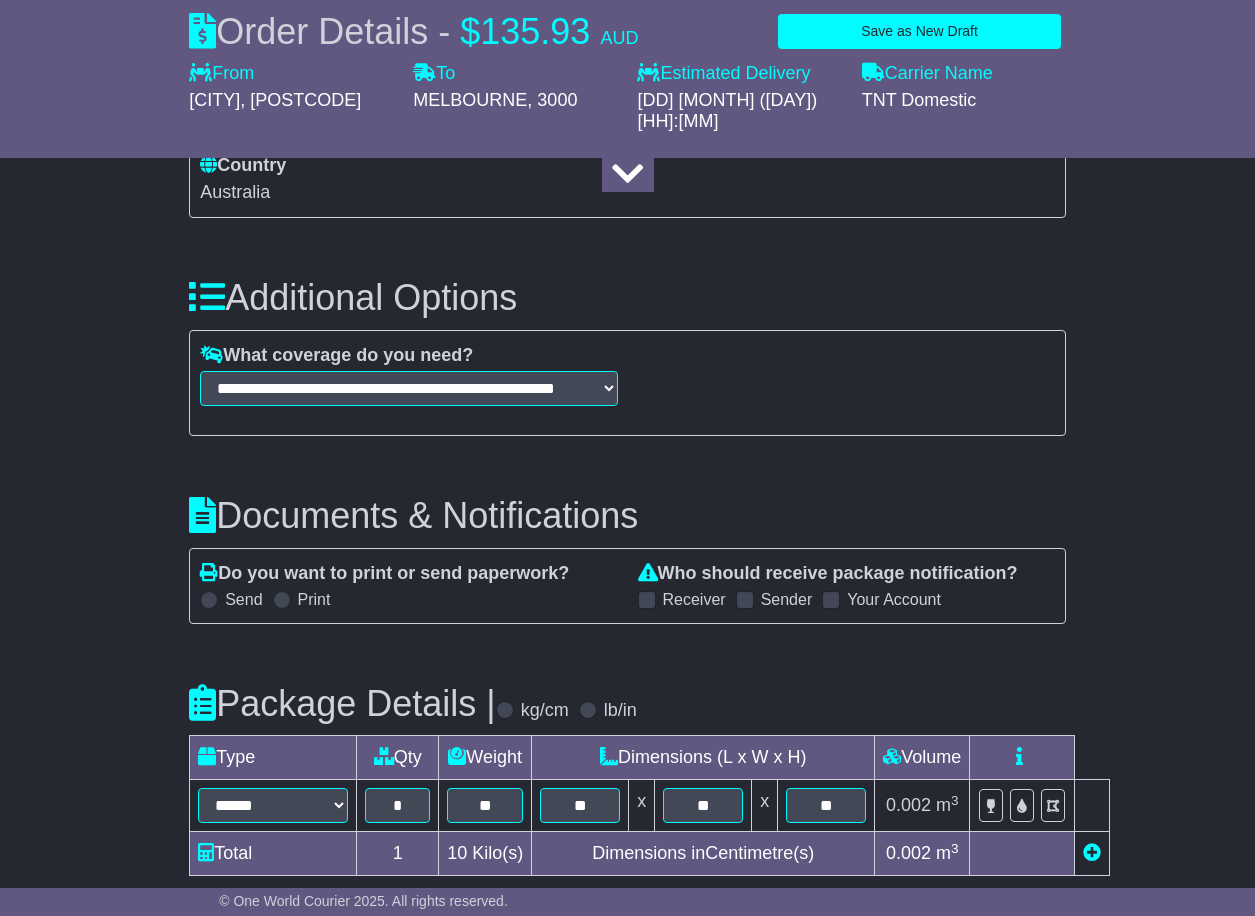 scroll, scrollTop: 1800, scrollLeft: 0, axis: vertical 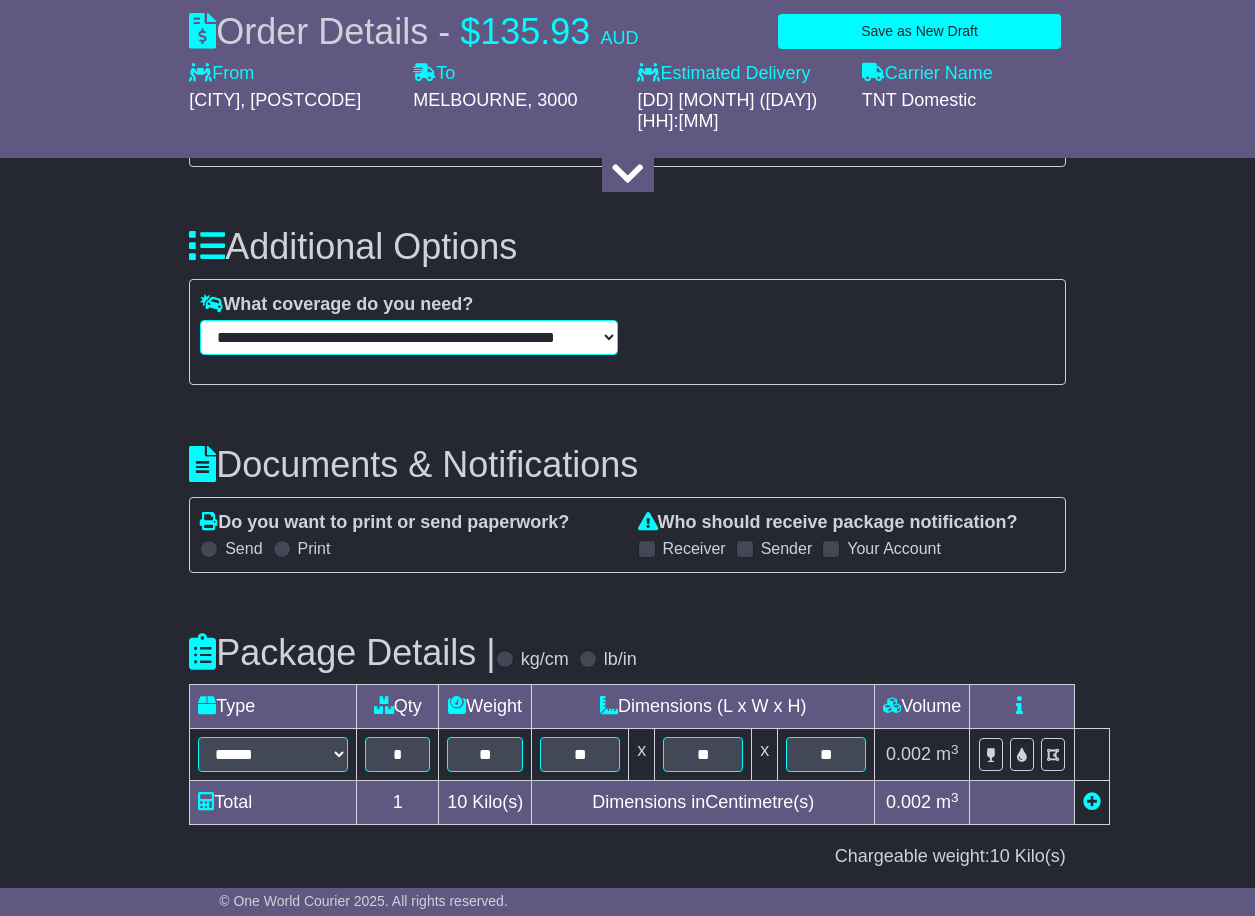 click on "**********" at bounding box center [408, 337] 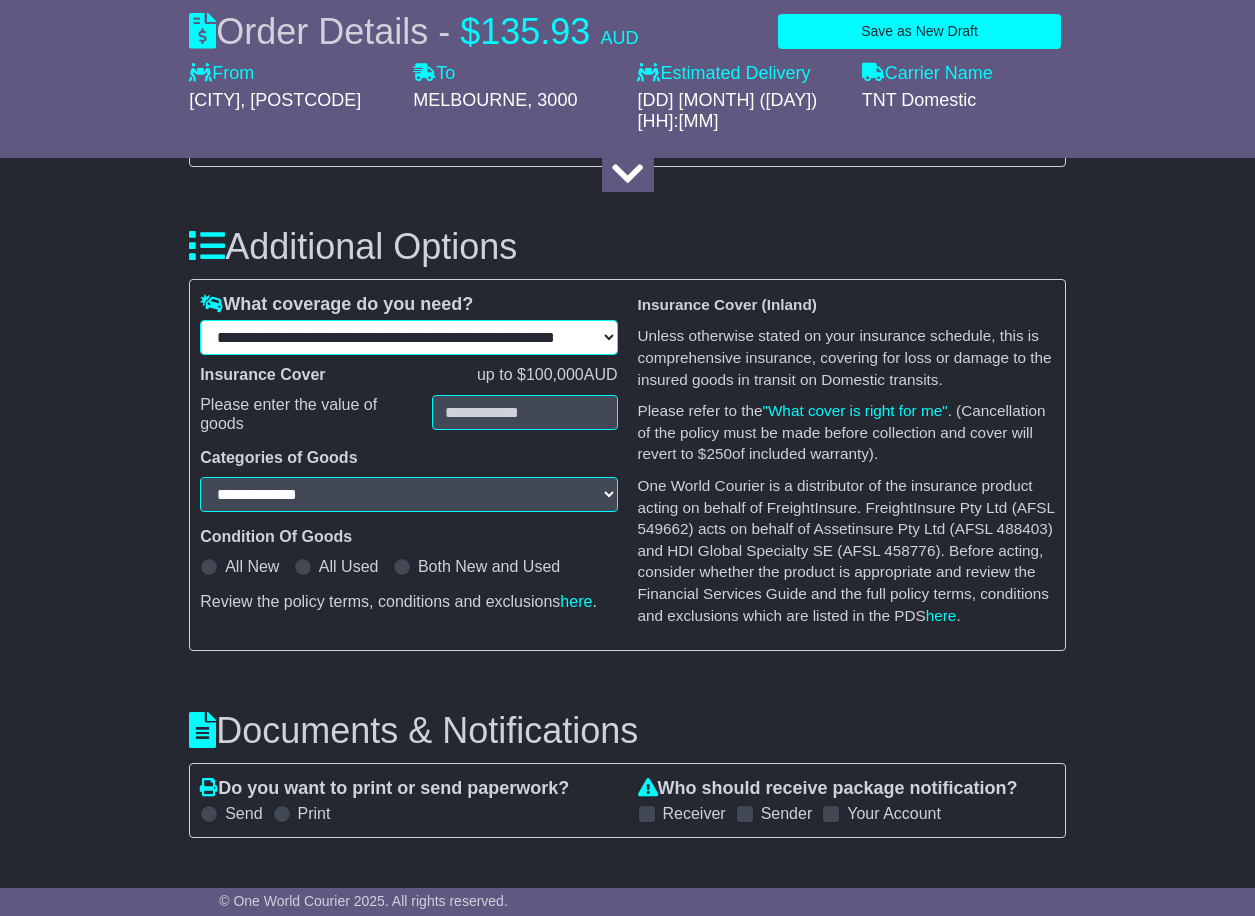 select 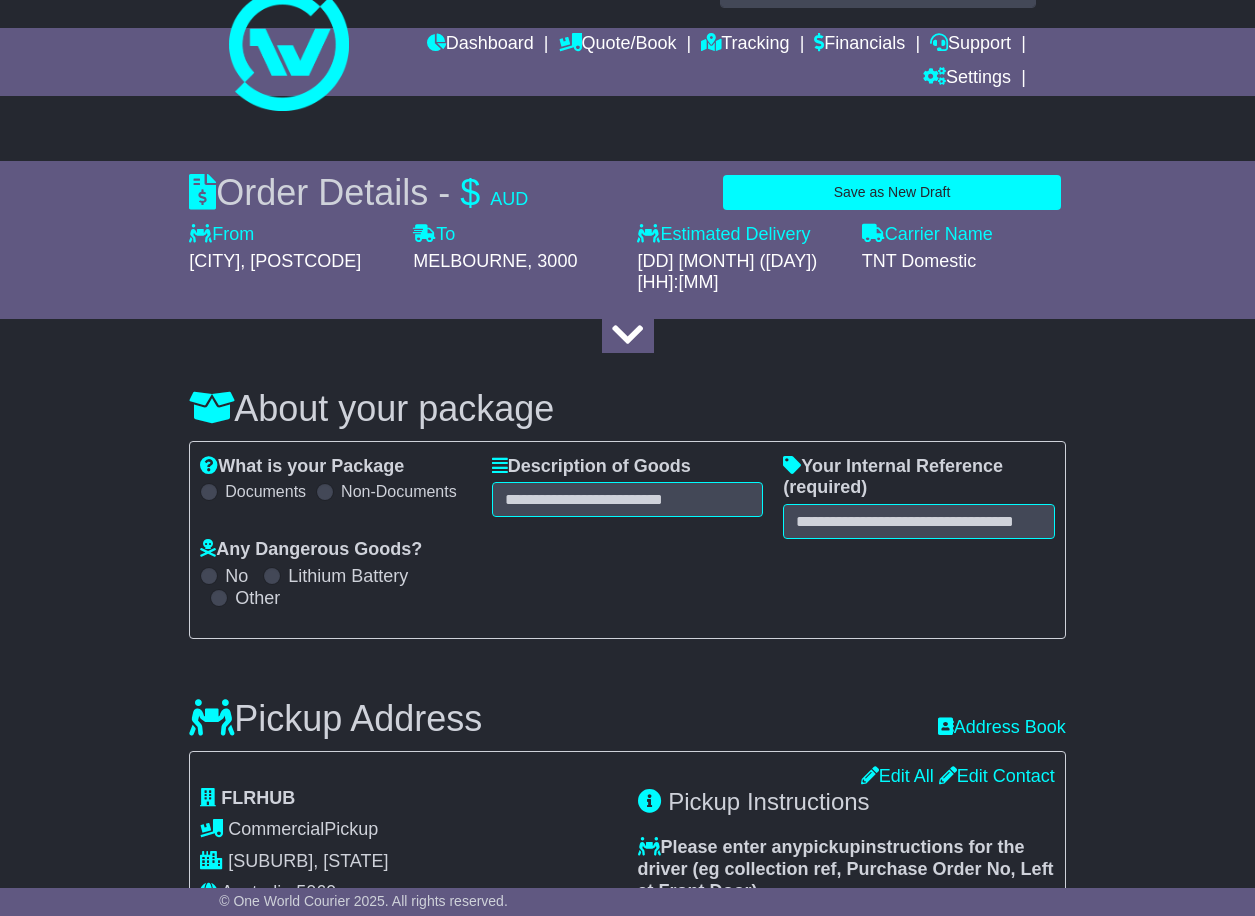 scroll, scrollTop: 0, scrollLeft: 0, axis: both 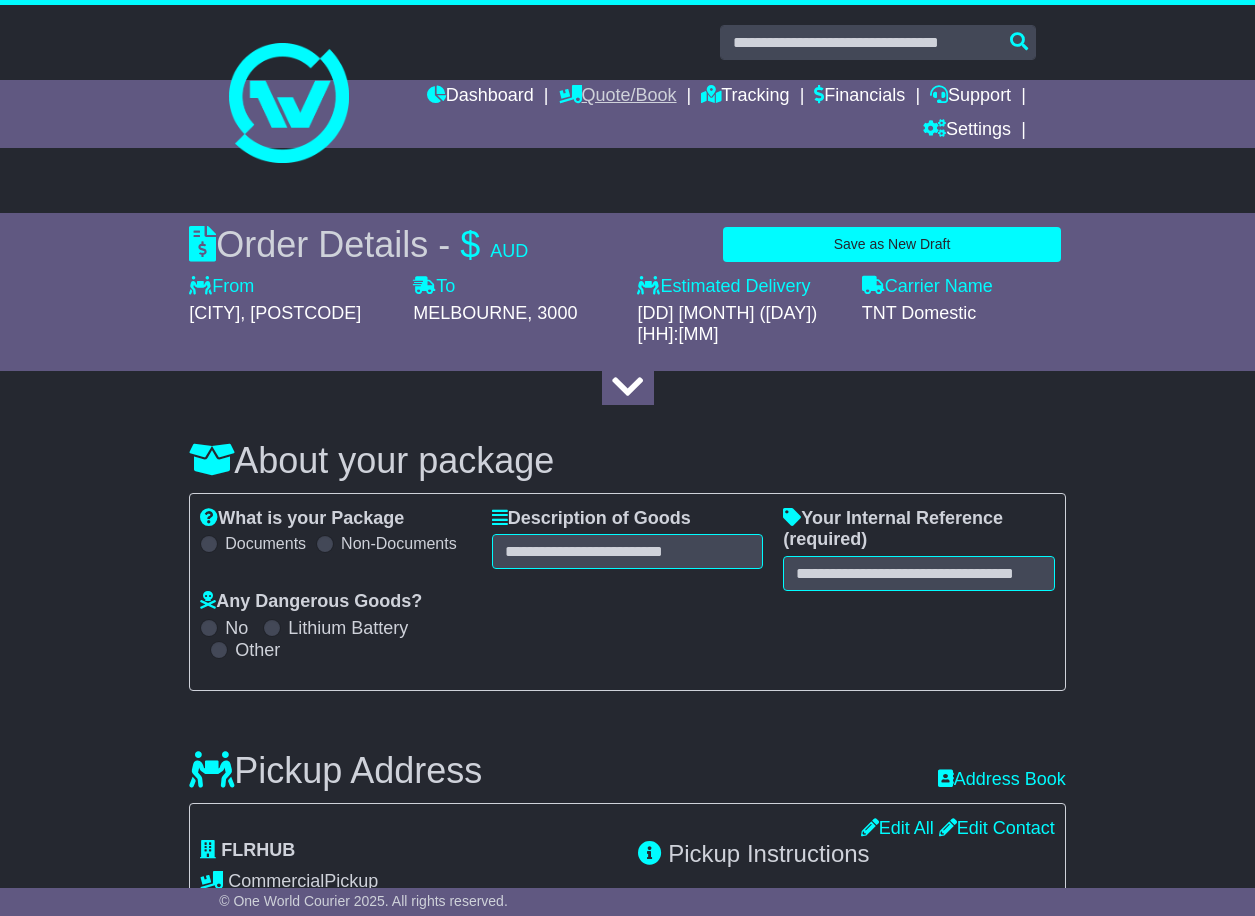 click on "Quote/Book" at bounding box center (618, 97) 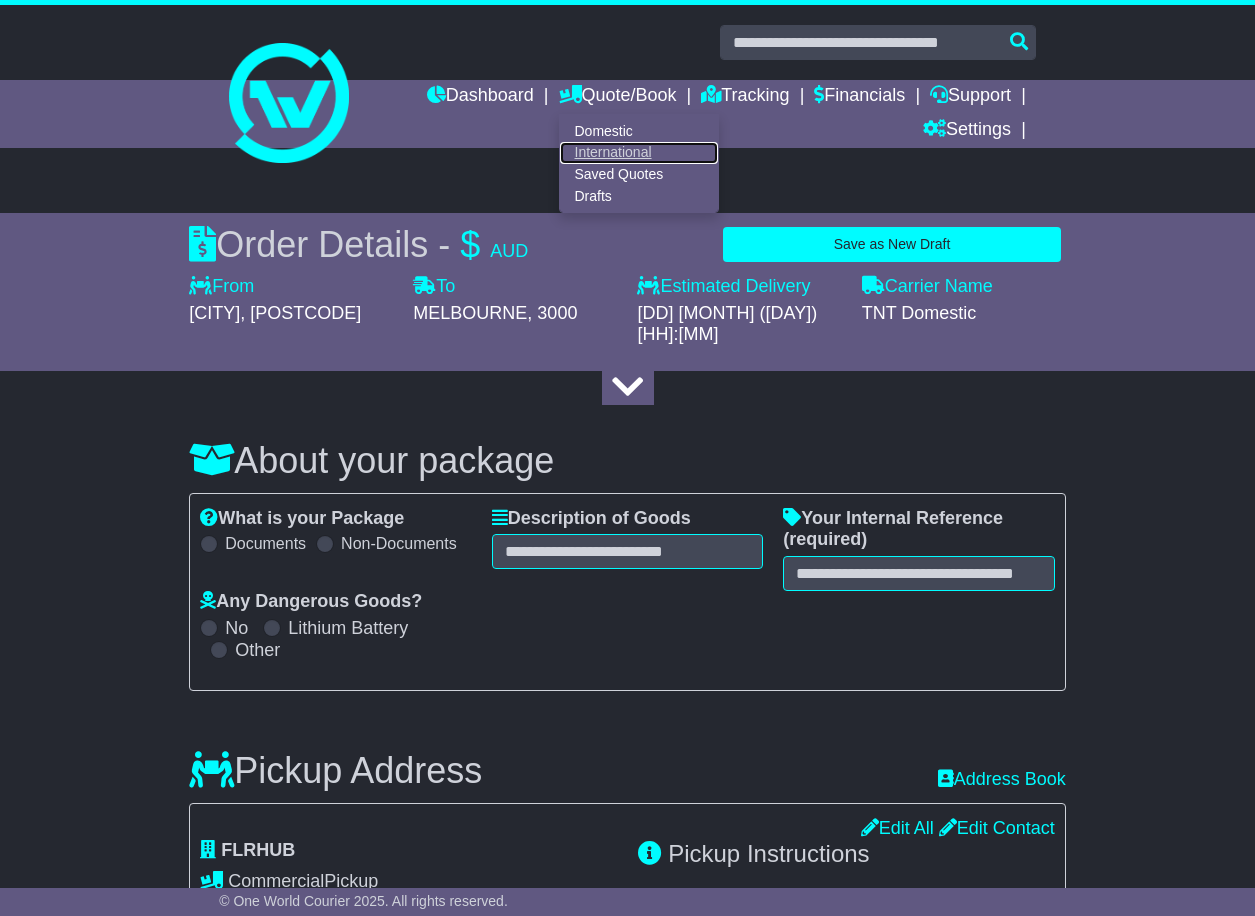 click on "International" at bounding box center (639, 153) 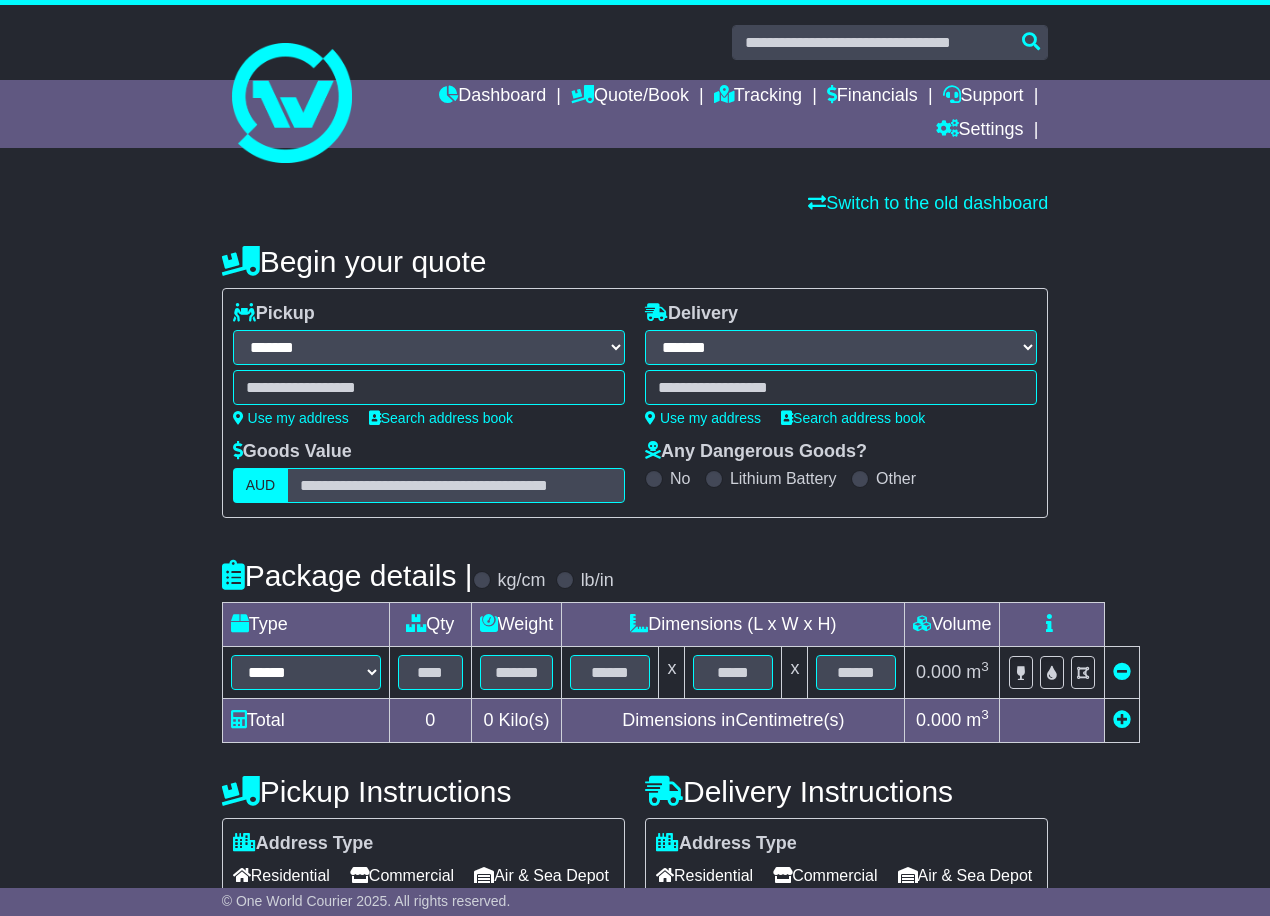 select on "**" 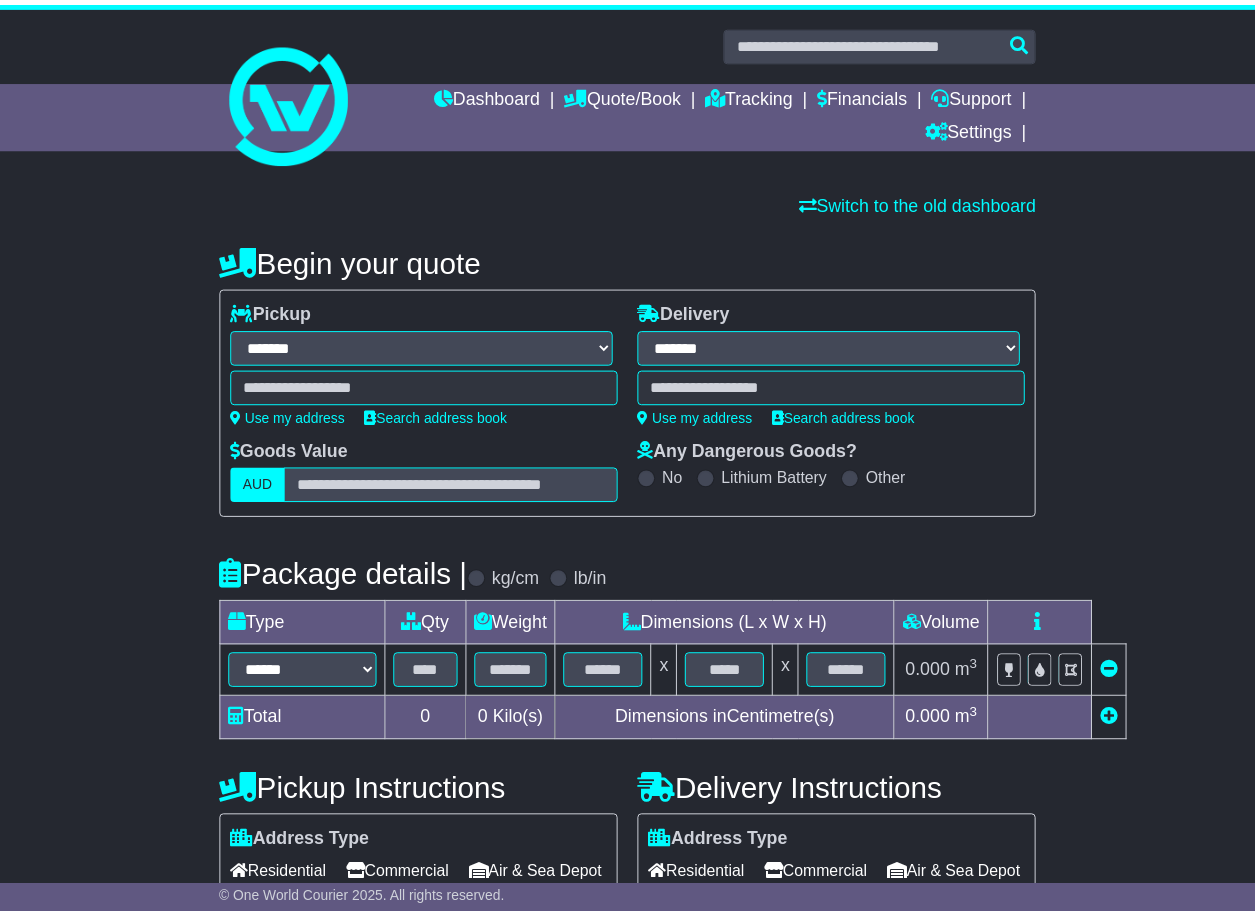 scroll, scrollTop: 0, scrollLeft: 0, axis: both 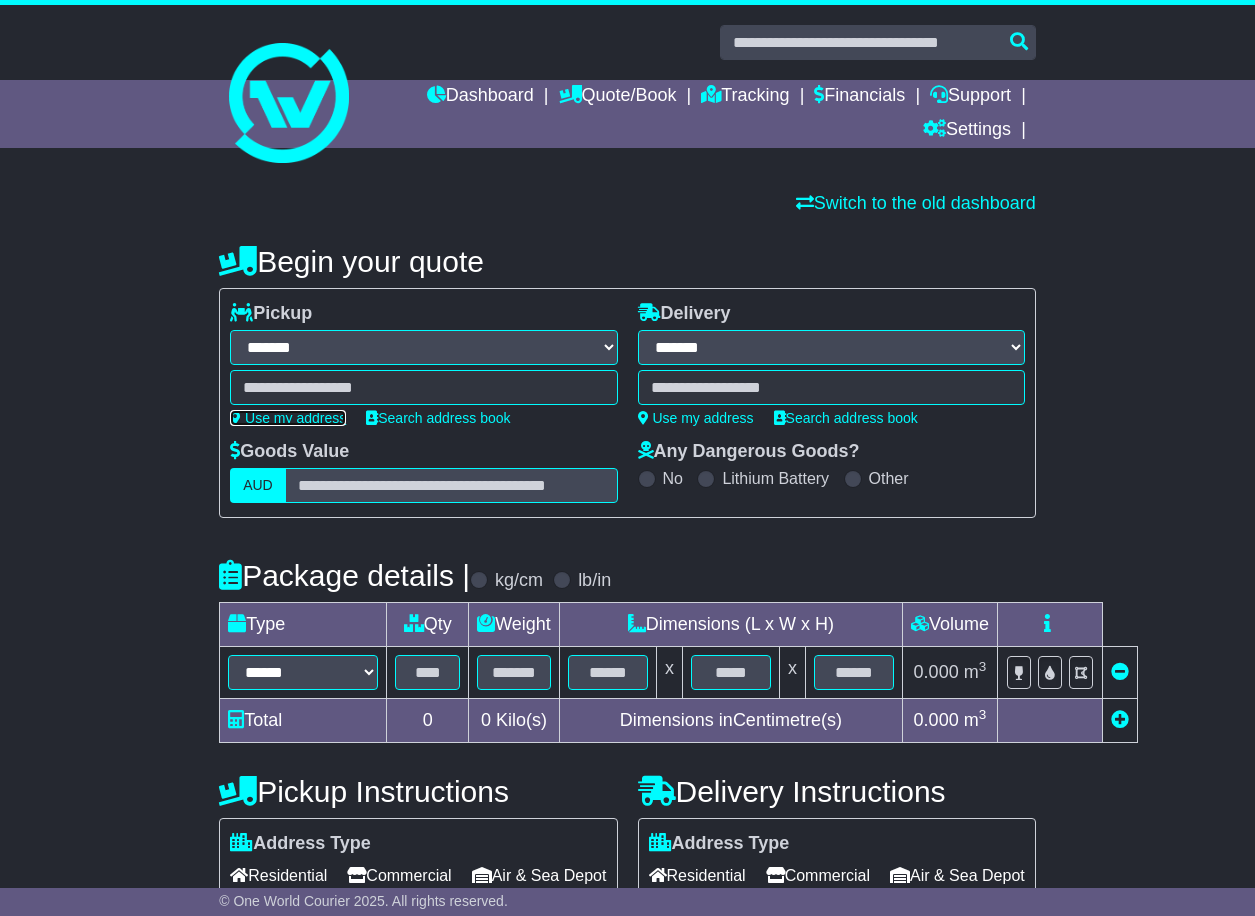 click on "Use my address" at bounding box center (288, 418) 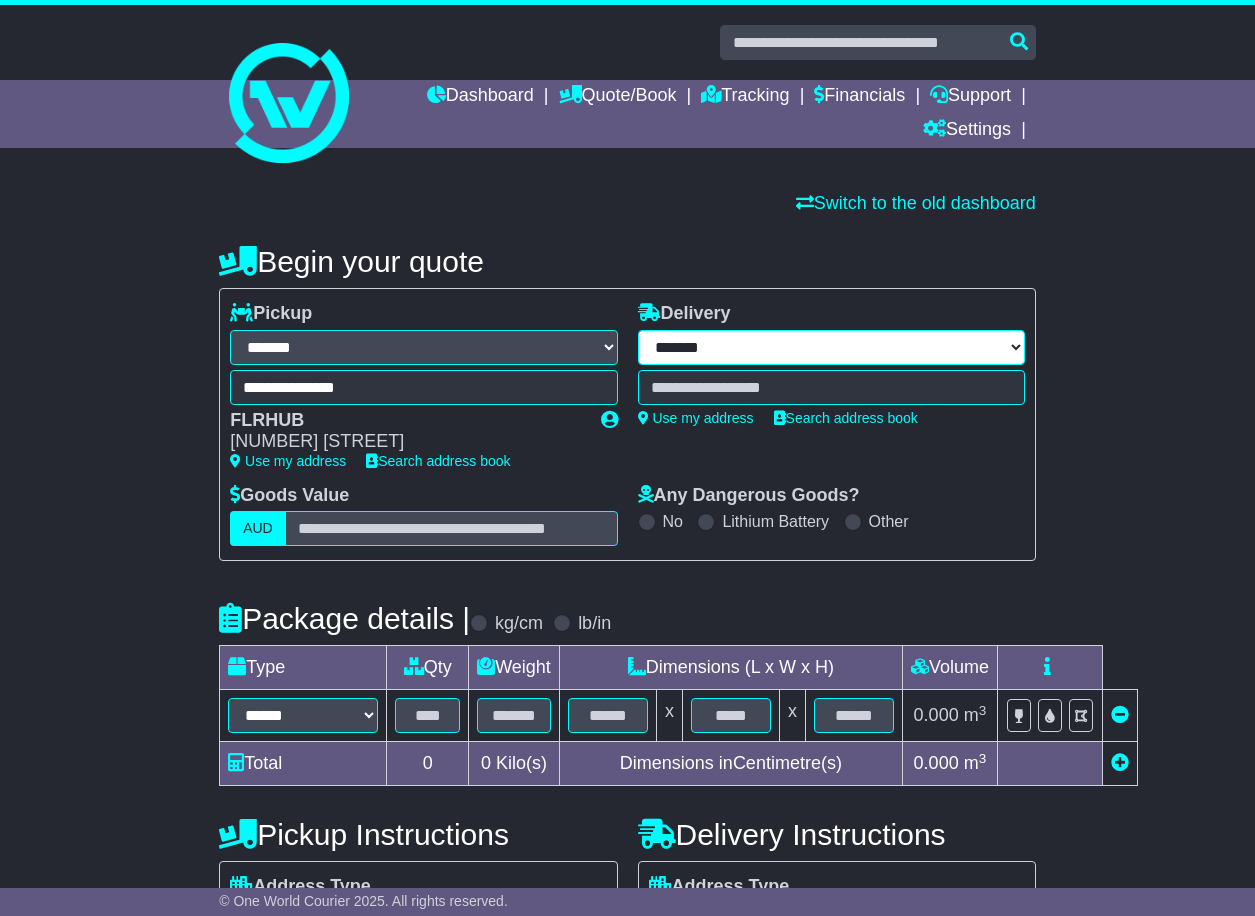 click on "**********" at bounding box center [831, 347] 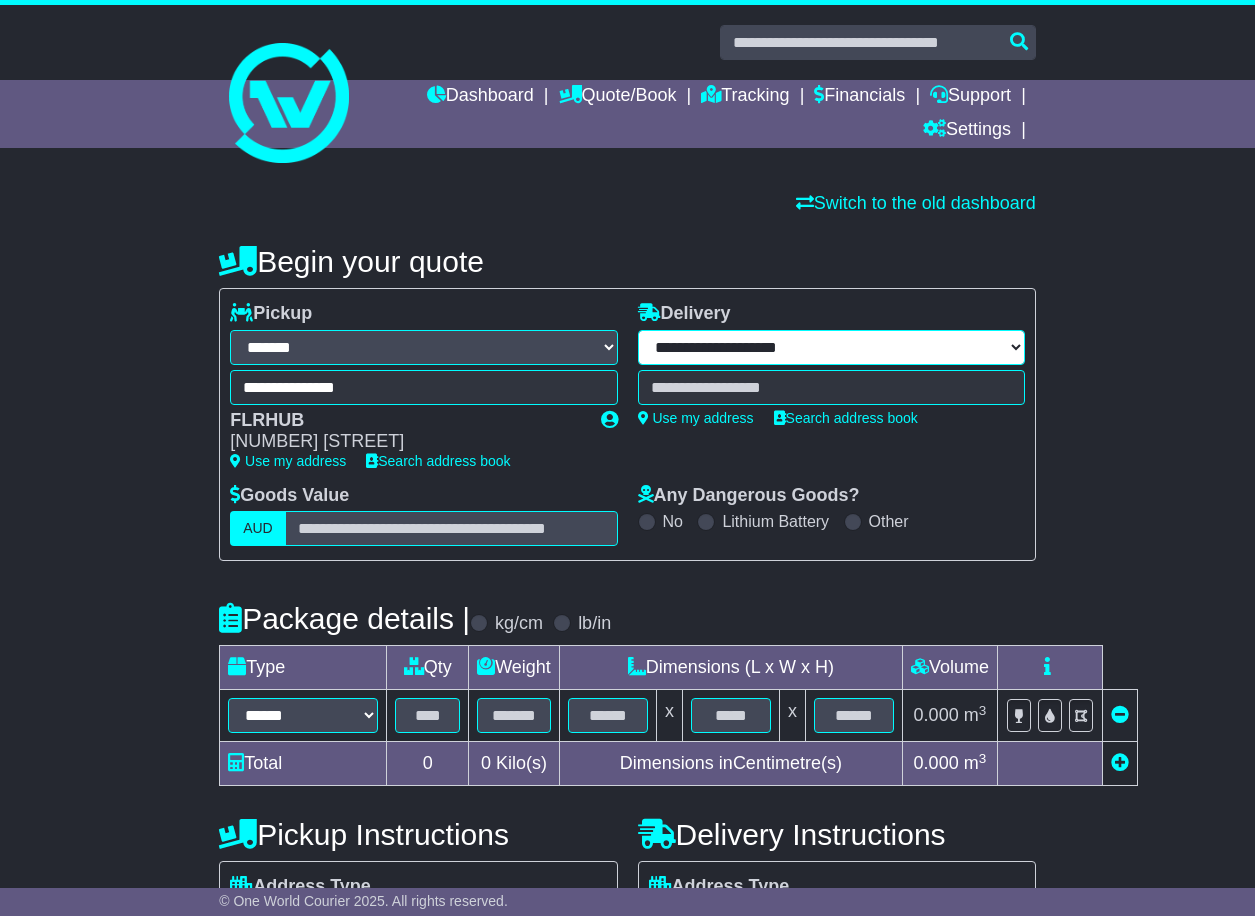 click on "**********" at bounding box center (831, 347) 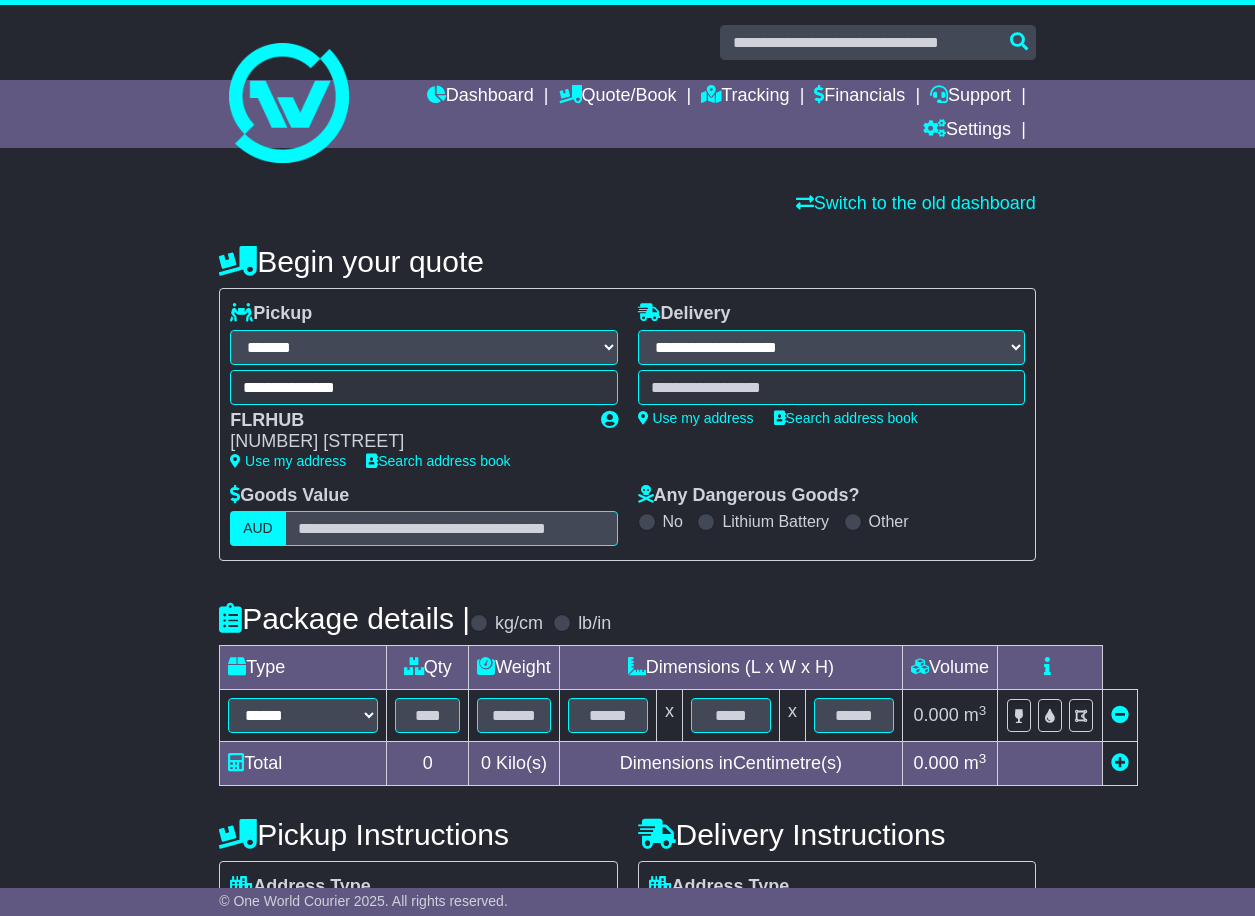 click on "**********" at bounding box center [831, 347] 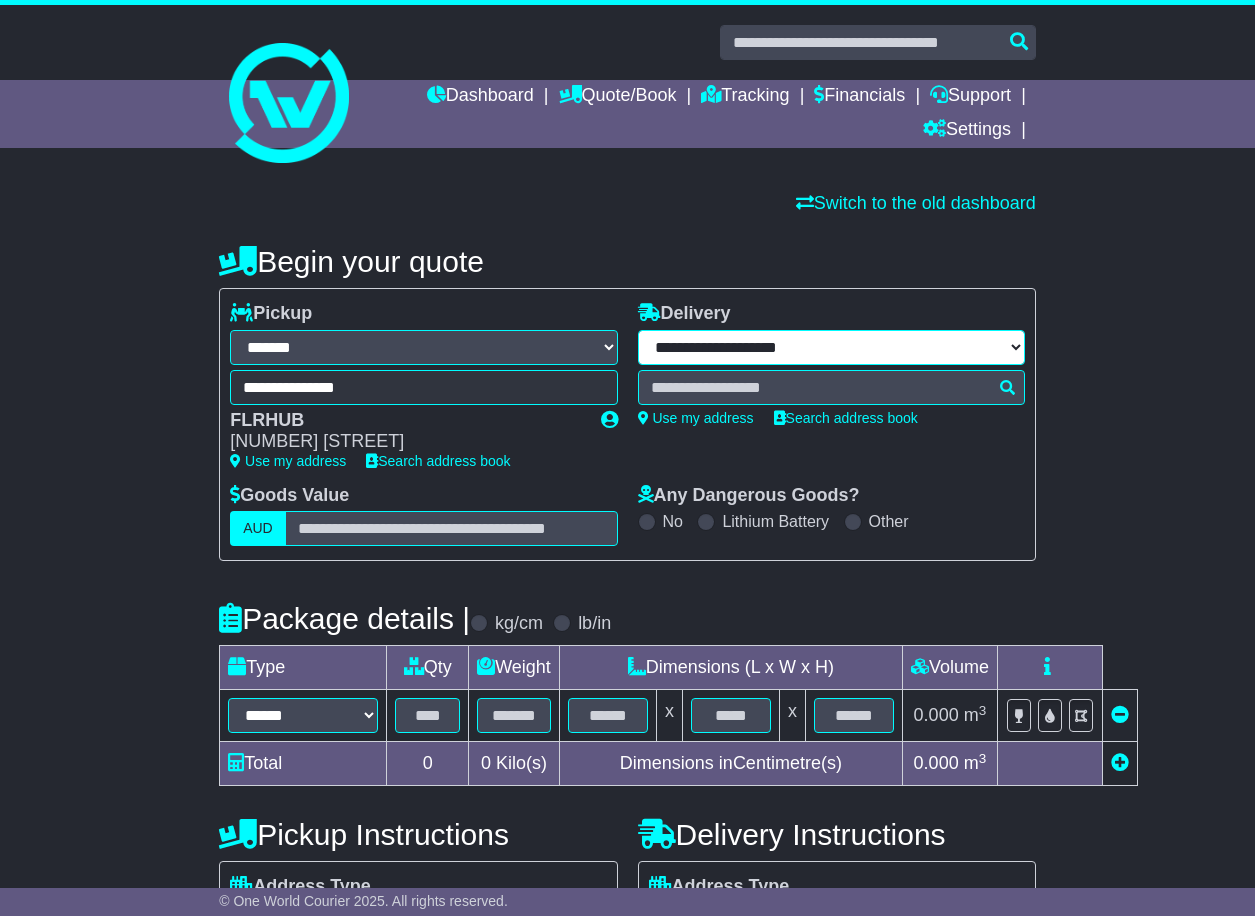 click on "**********" at bounding box center [831, 347] 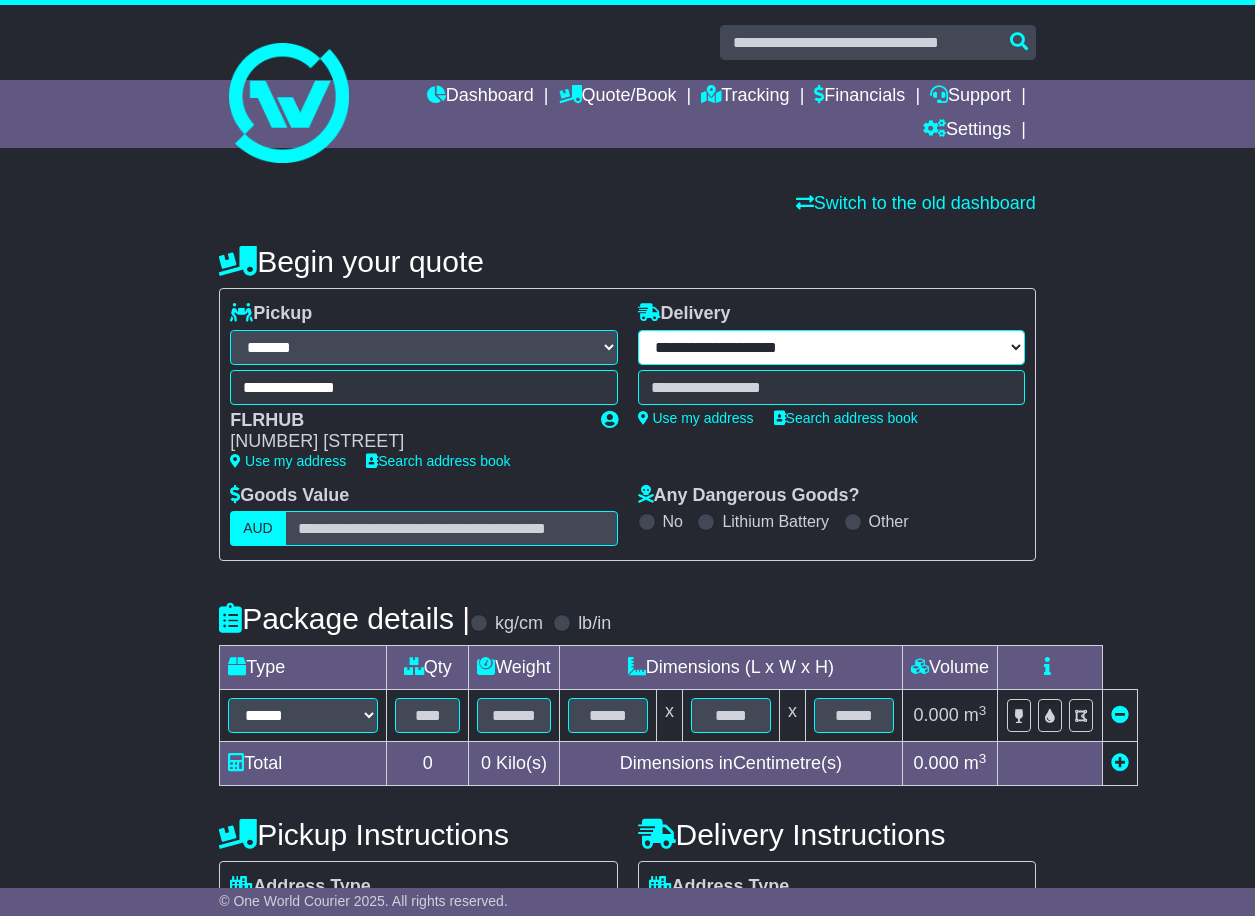 scroll, scrollTop: 100, scrollLeft: 0, axis: vertical 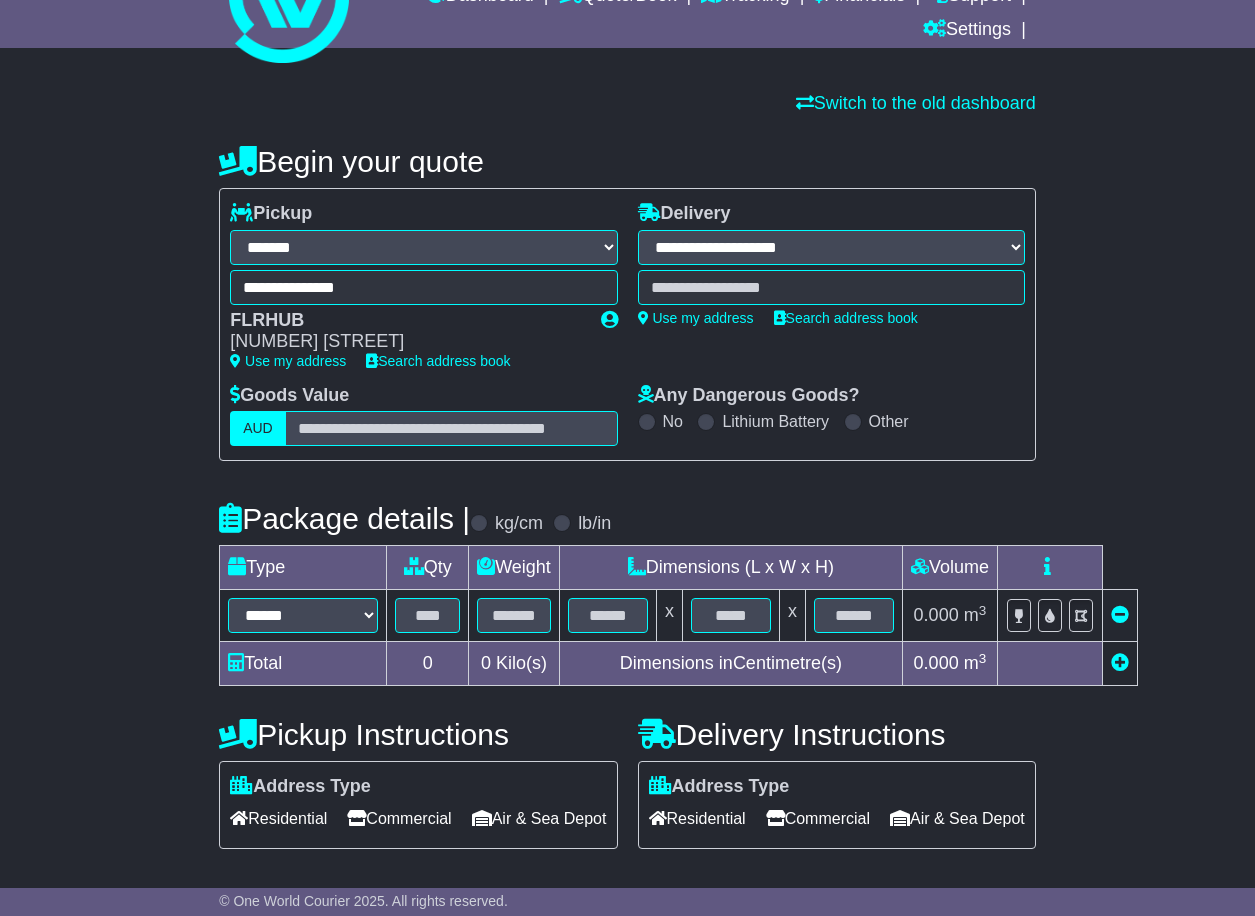 click on "**********" at bounding box center (831, 247) 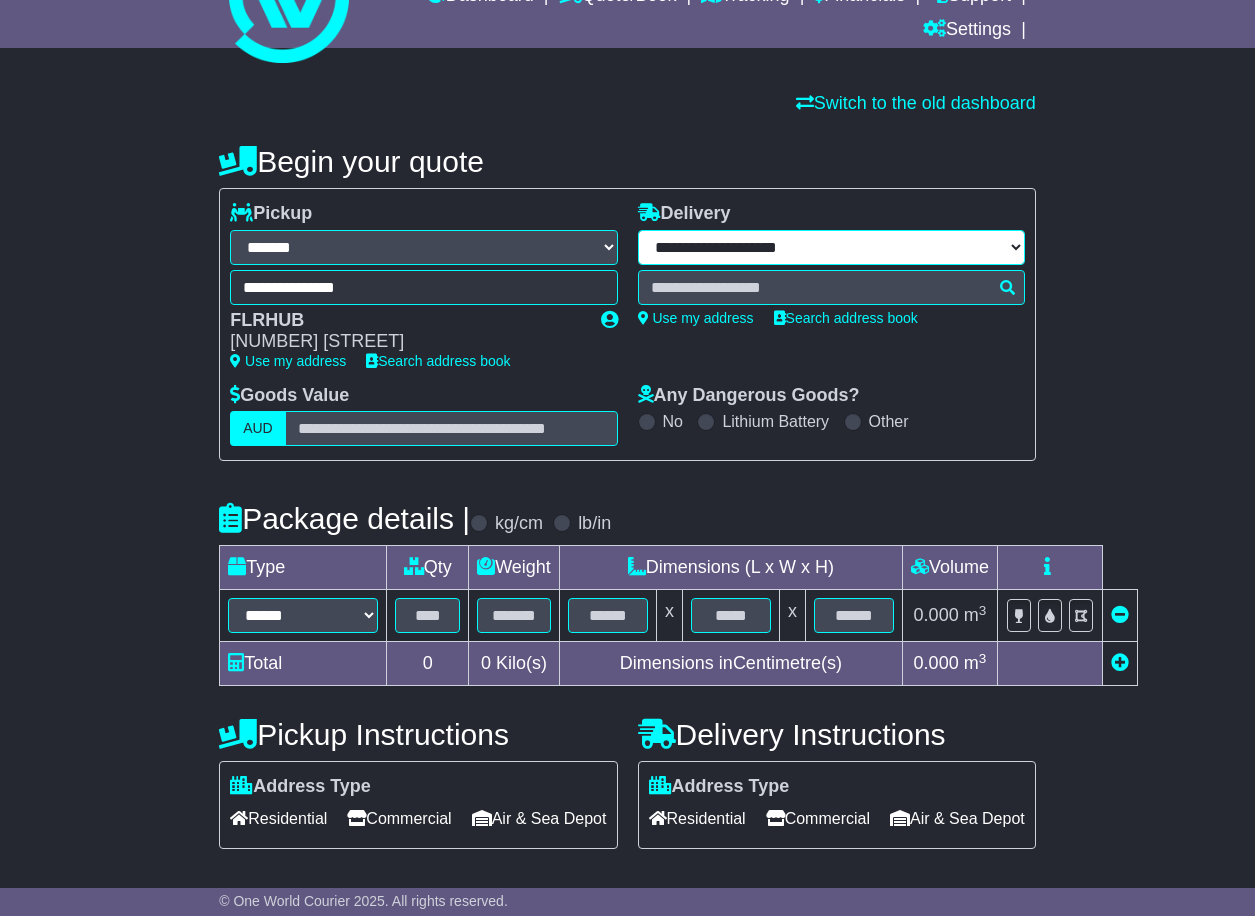 click on "**********" at bounding box center [831, 247] 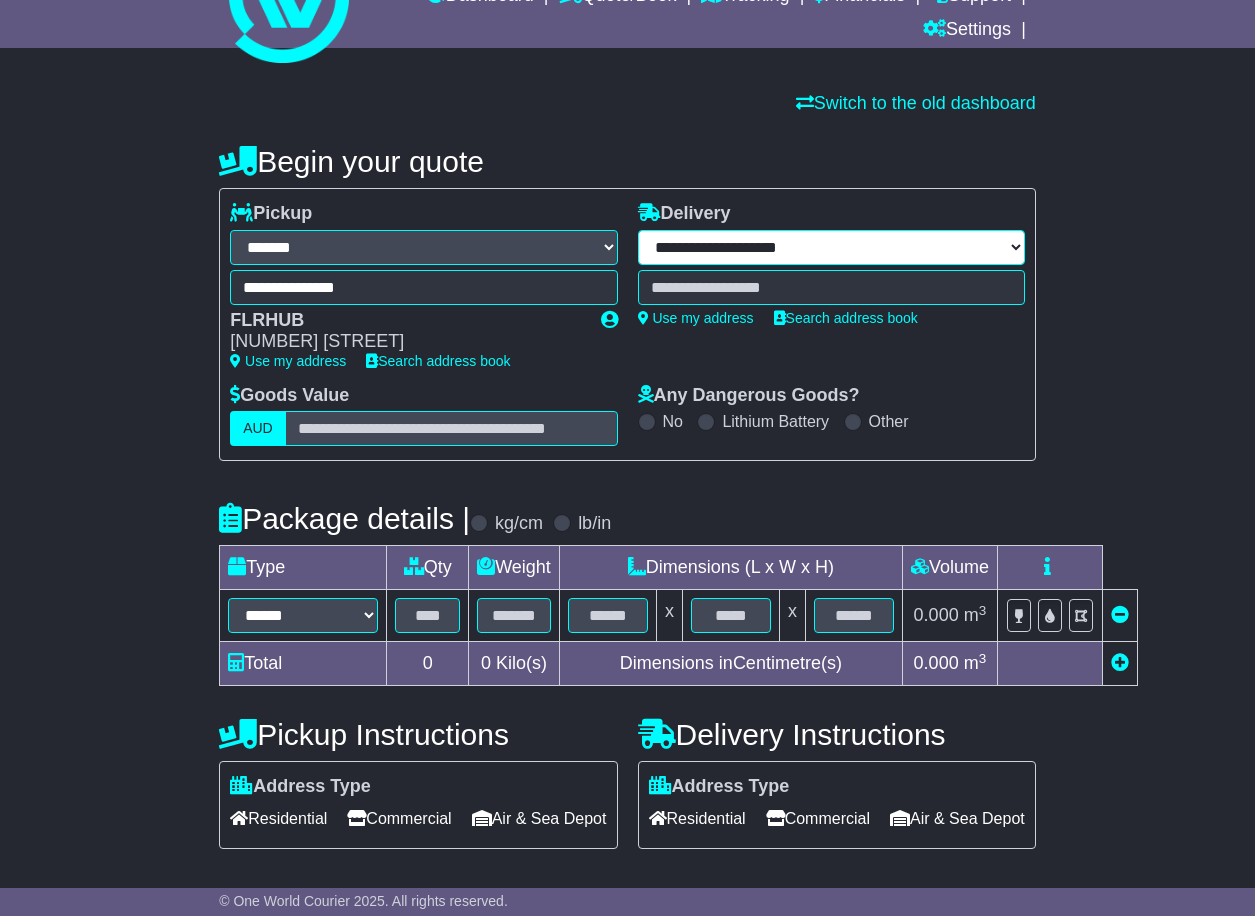 select on "***" 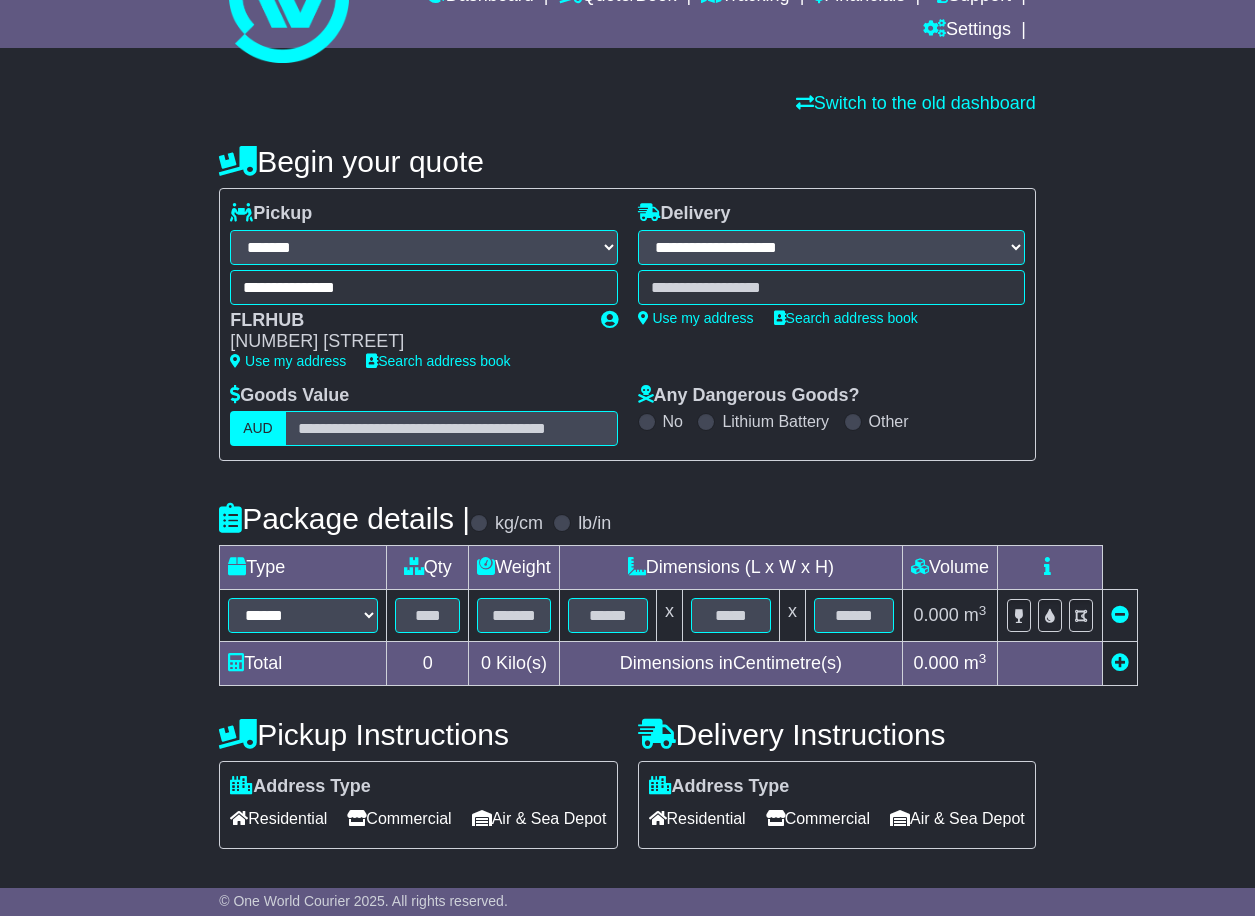 click on "**********" at bounding box center (831, 247) 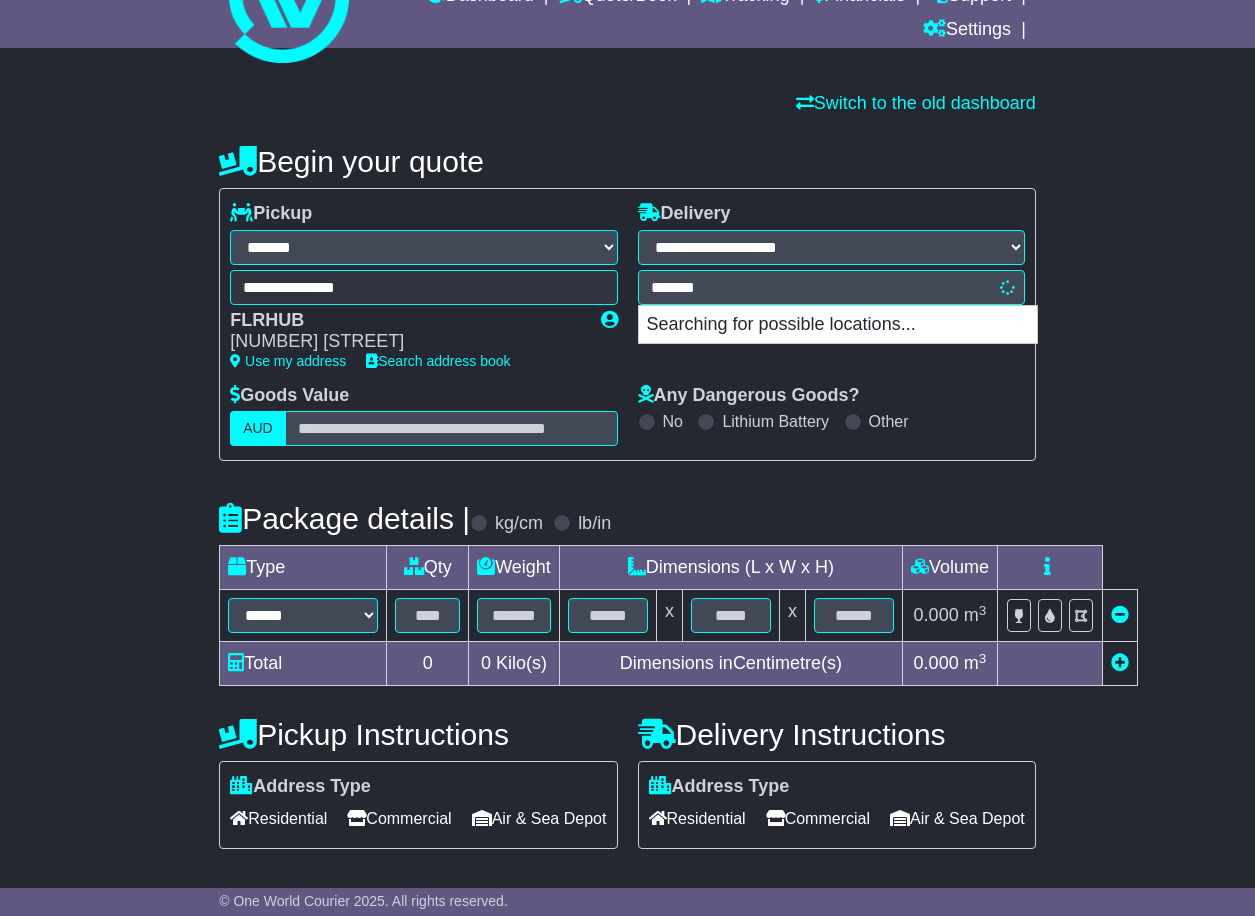 type on "********" 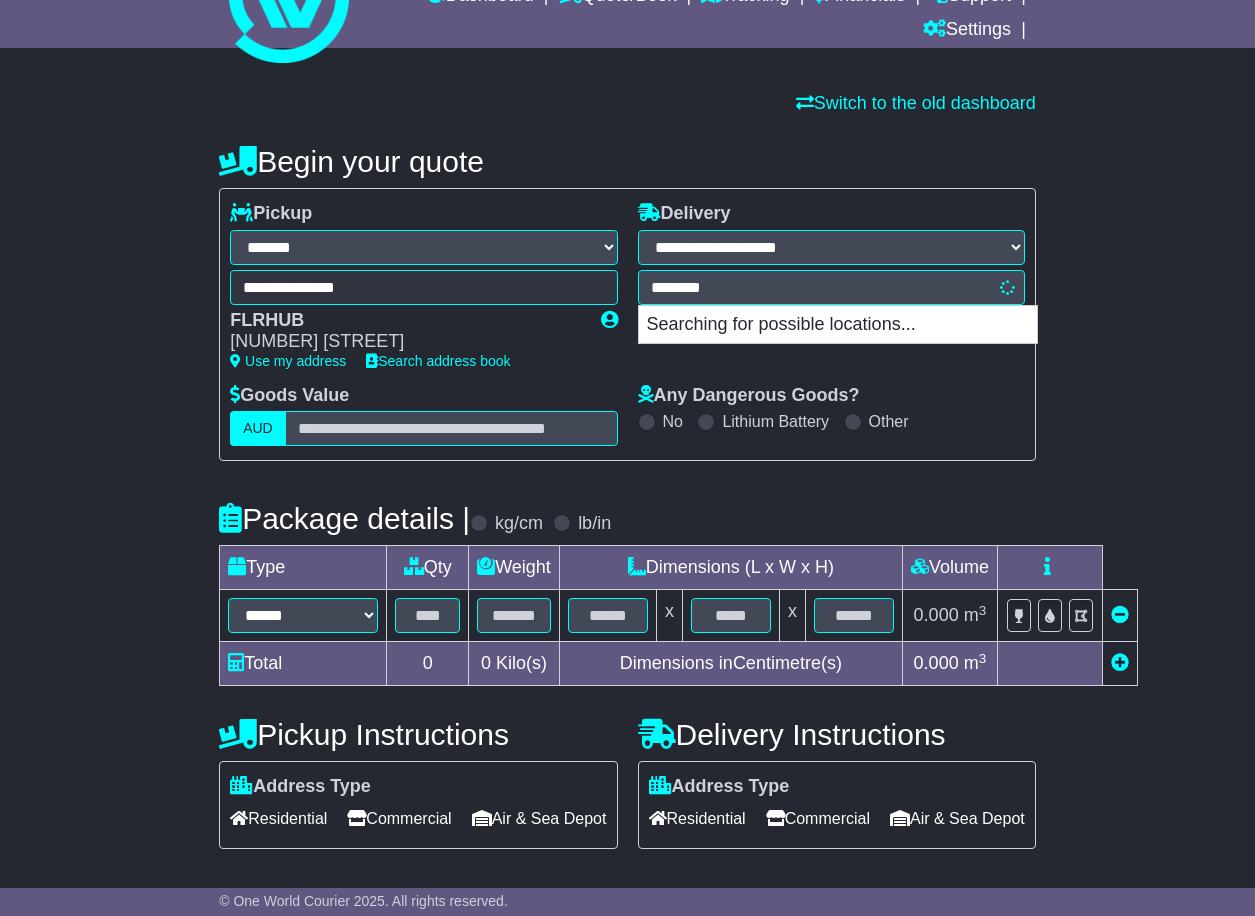 type on "**********" 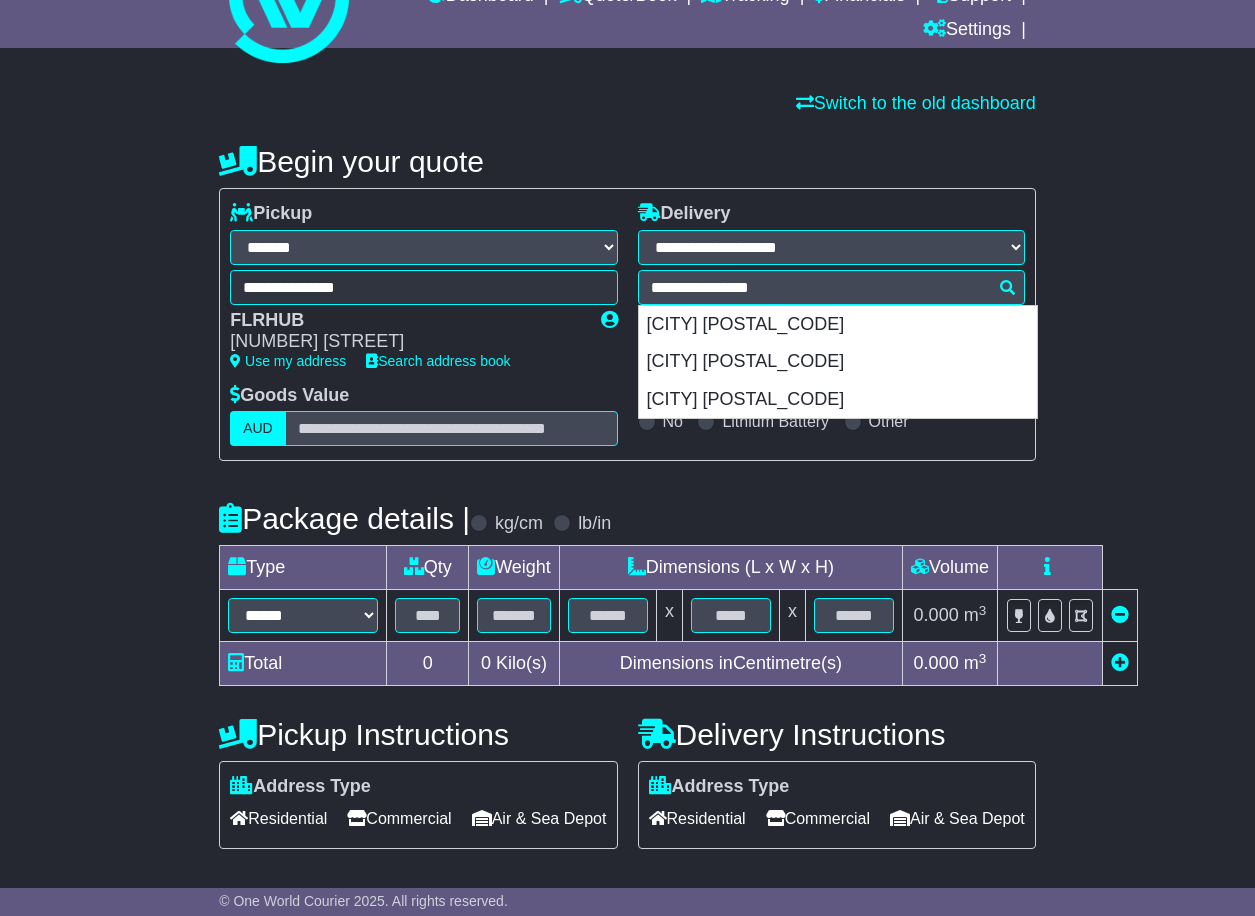 click on "[CITY] [POSTAL_CODE]" at bounding box center (838, 325) 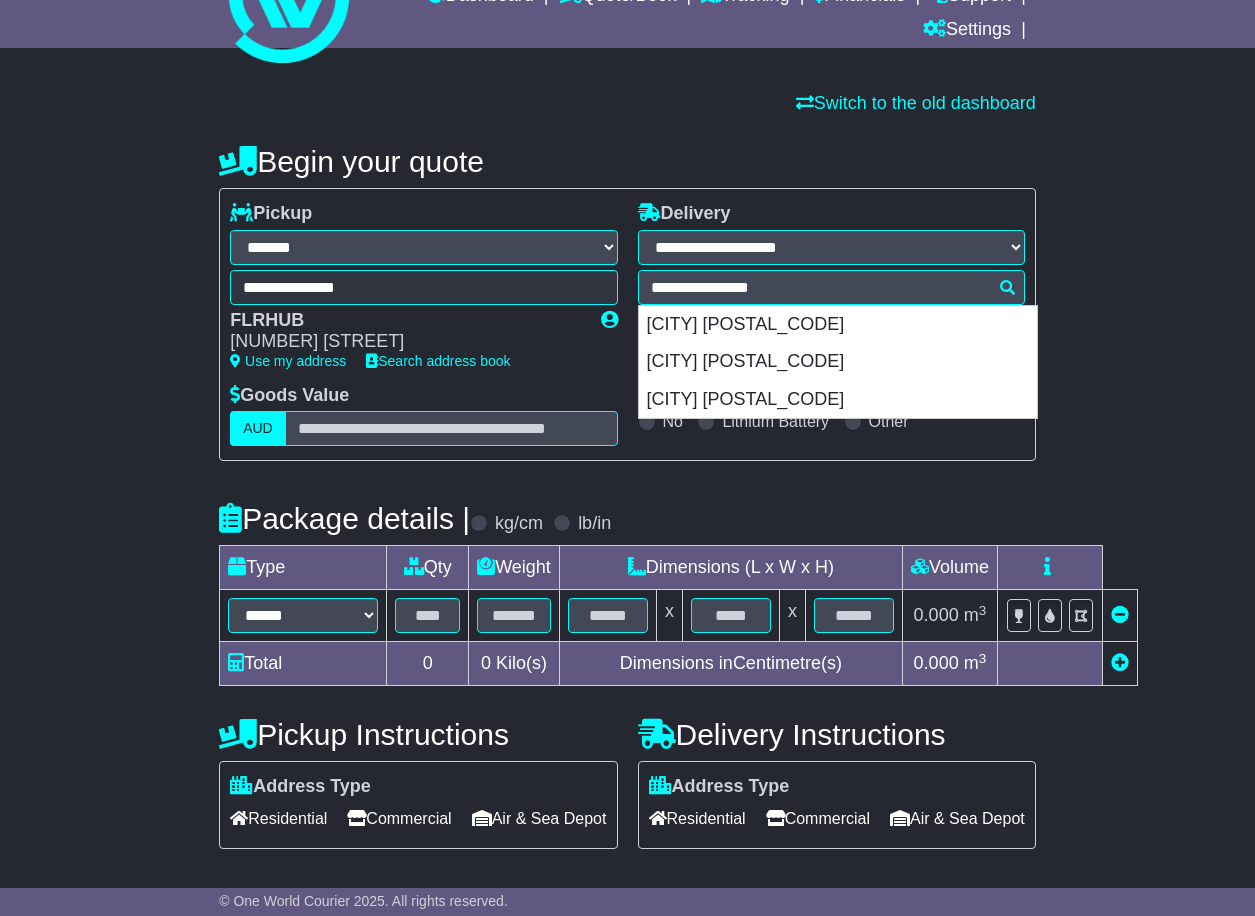 type on "**********" 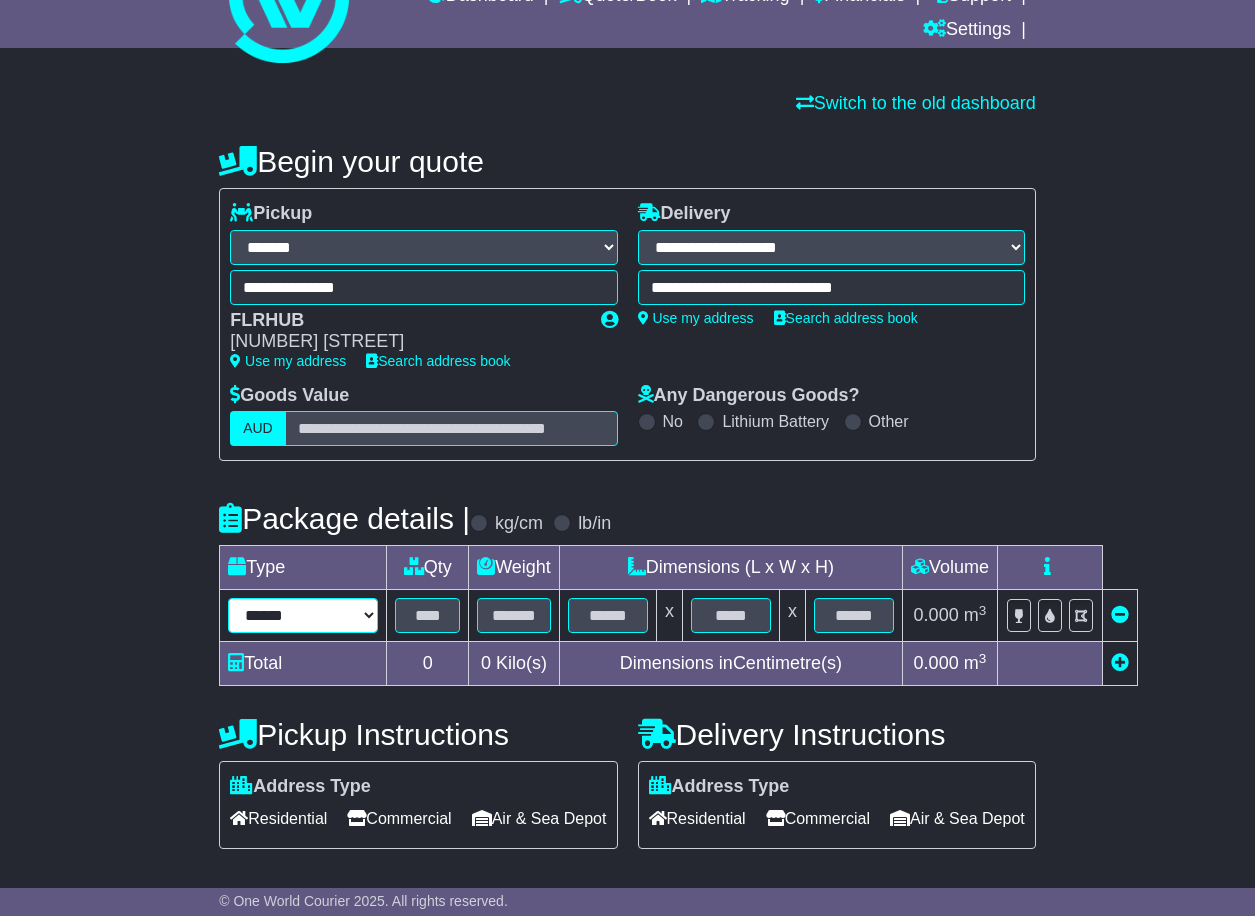 click on "****** ****** *** ******** ***** **** **** ****** *** *******" at bounding box center (303, 615) 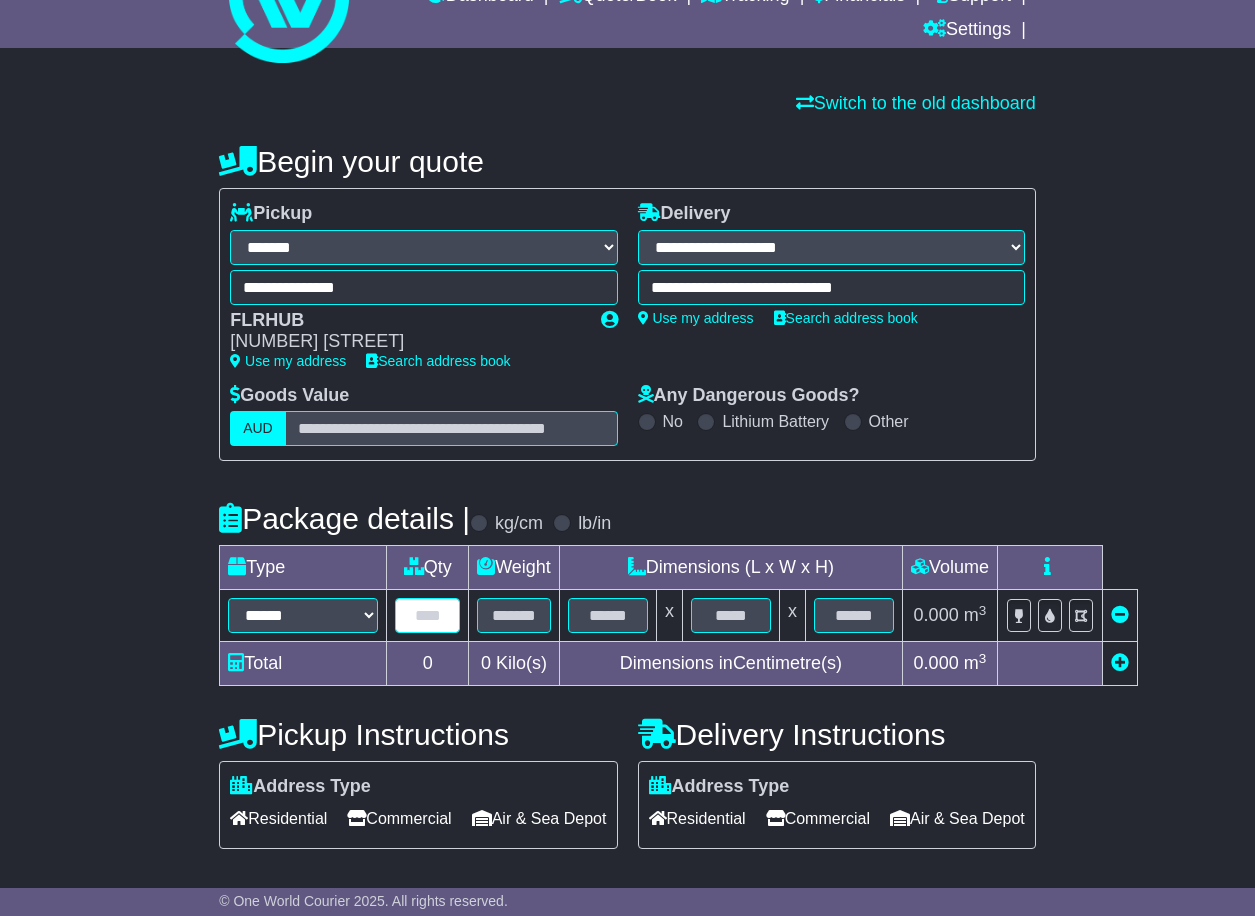 click at bounding box center (427, 615) 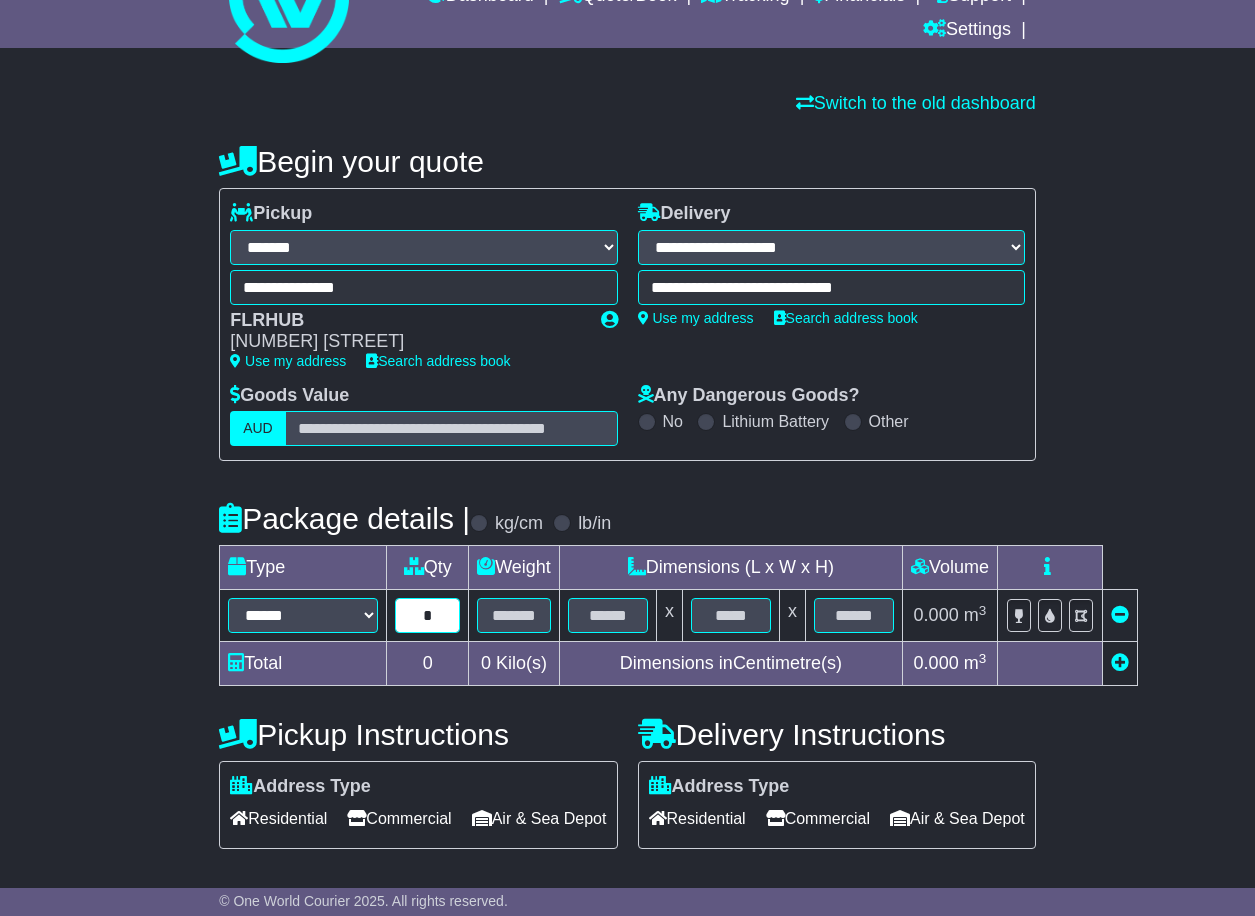 type on "*" 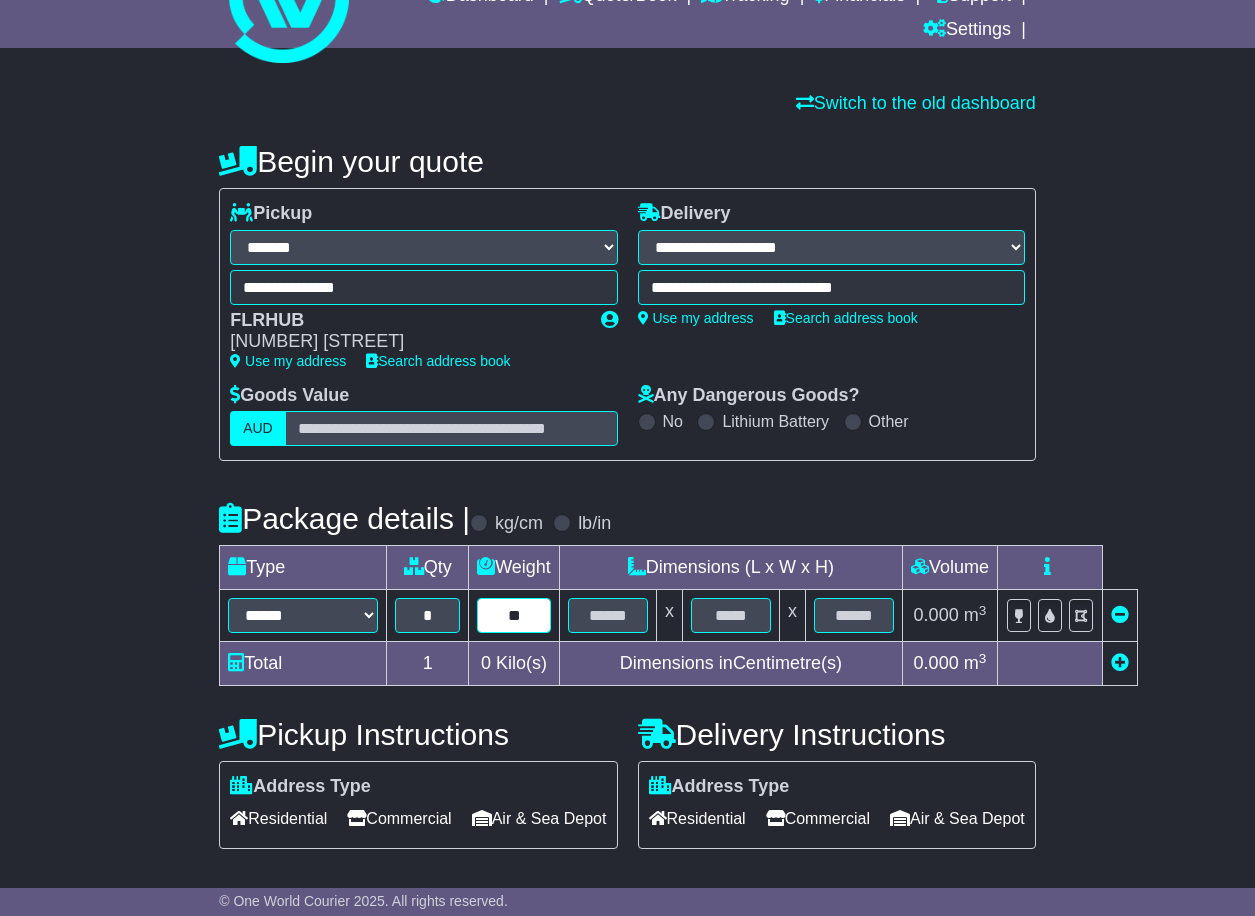 type on "**" 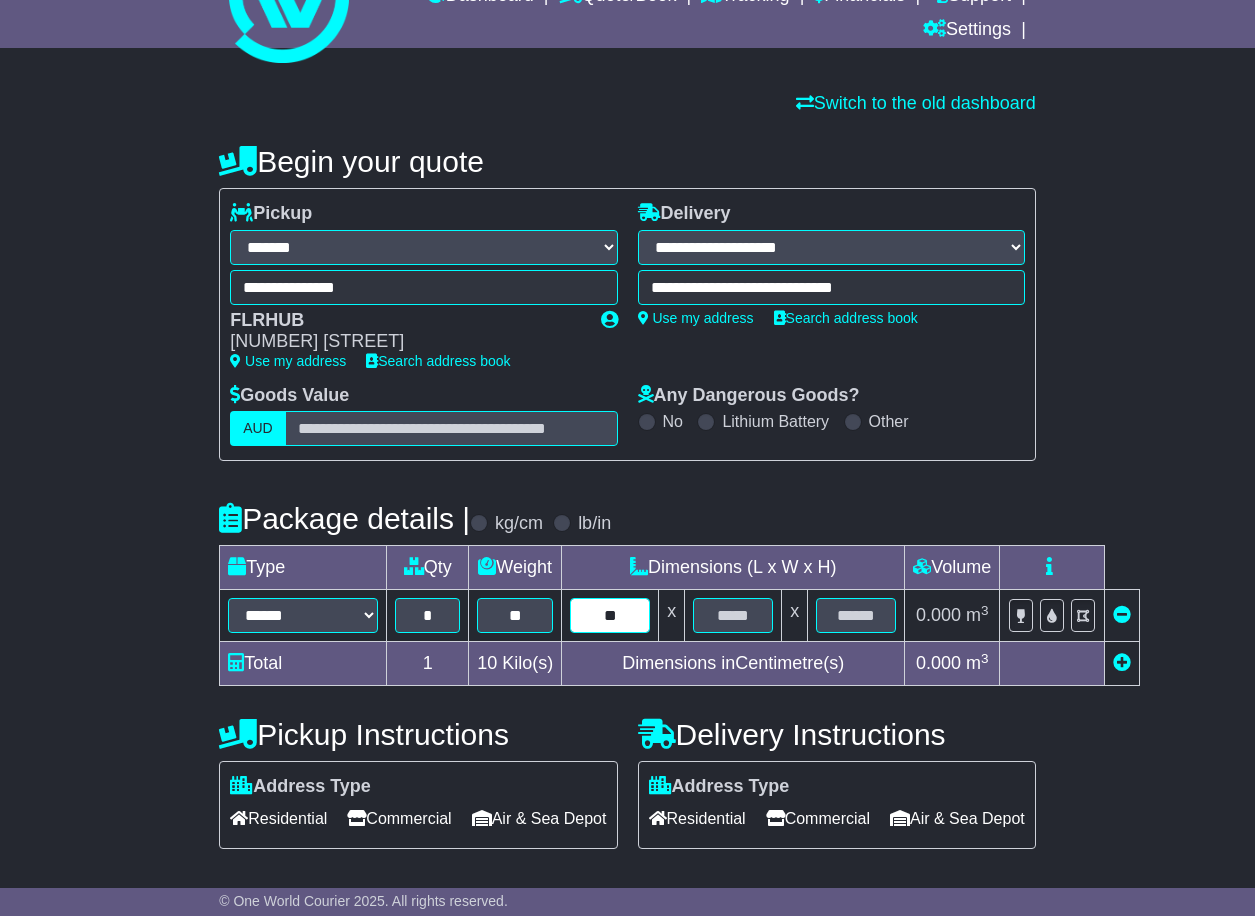 type on "**" 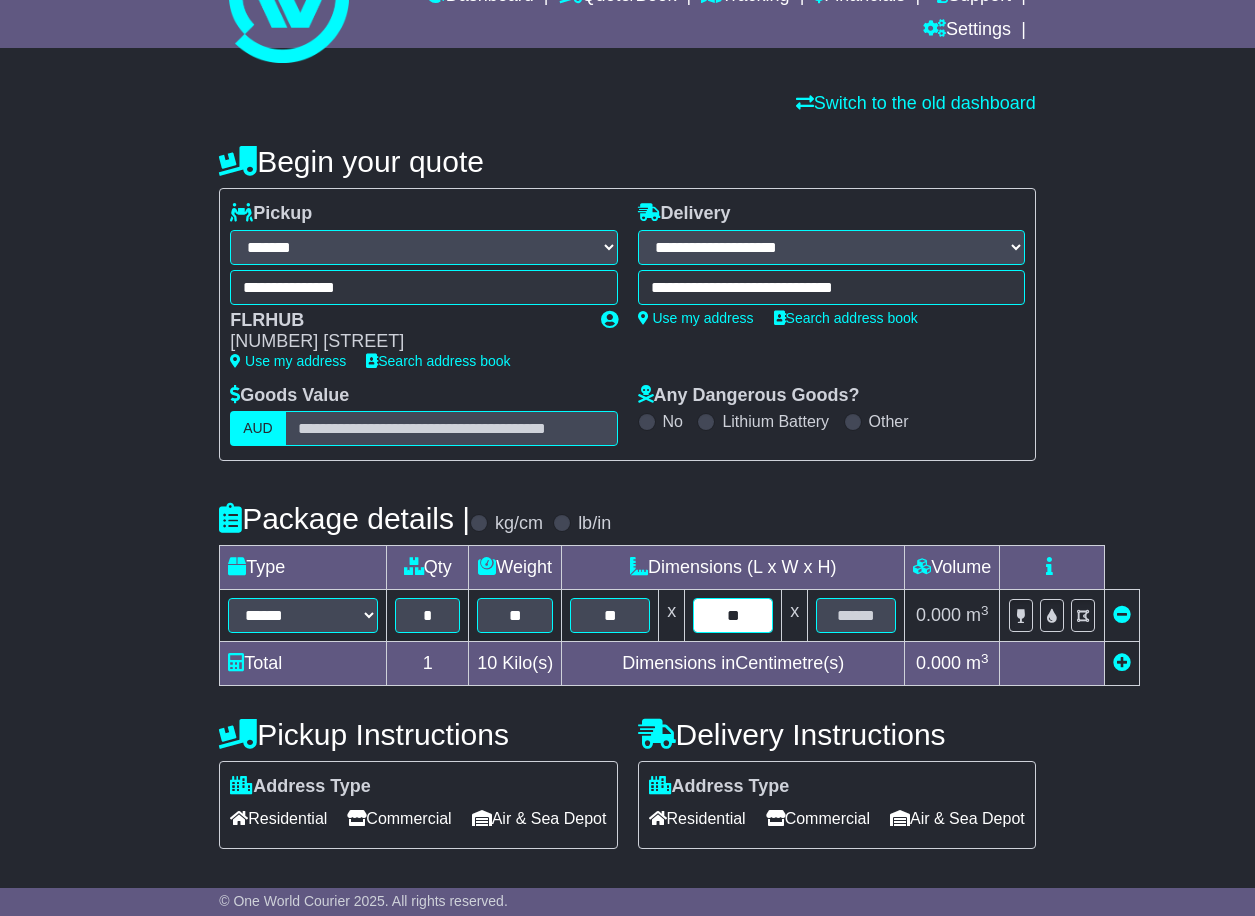 type on "**" 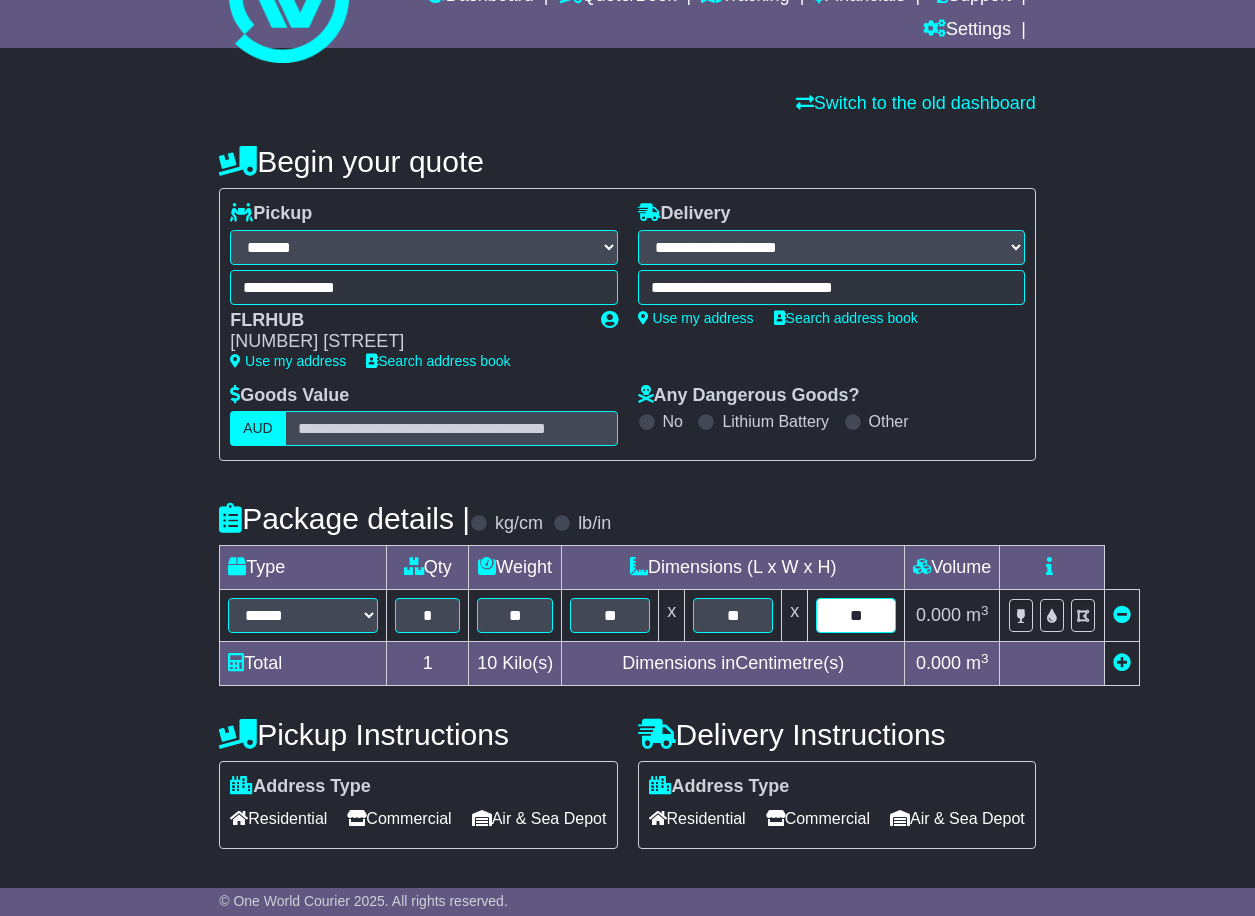 type on "**" 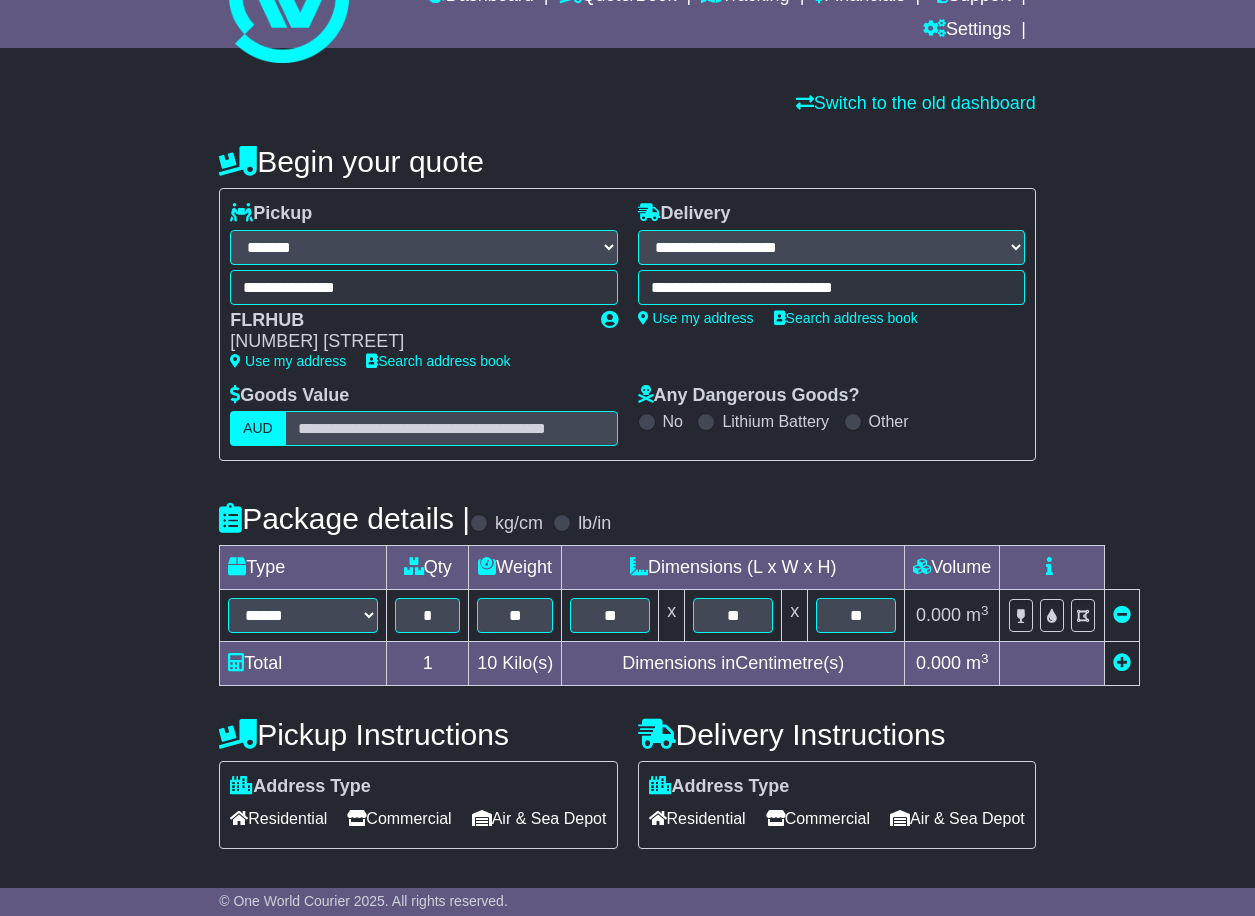 scroll, scrollTop: 289, scrollLeft: 0, axis: vertical 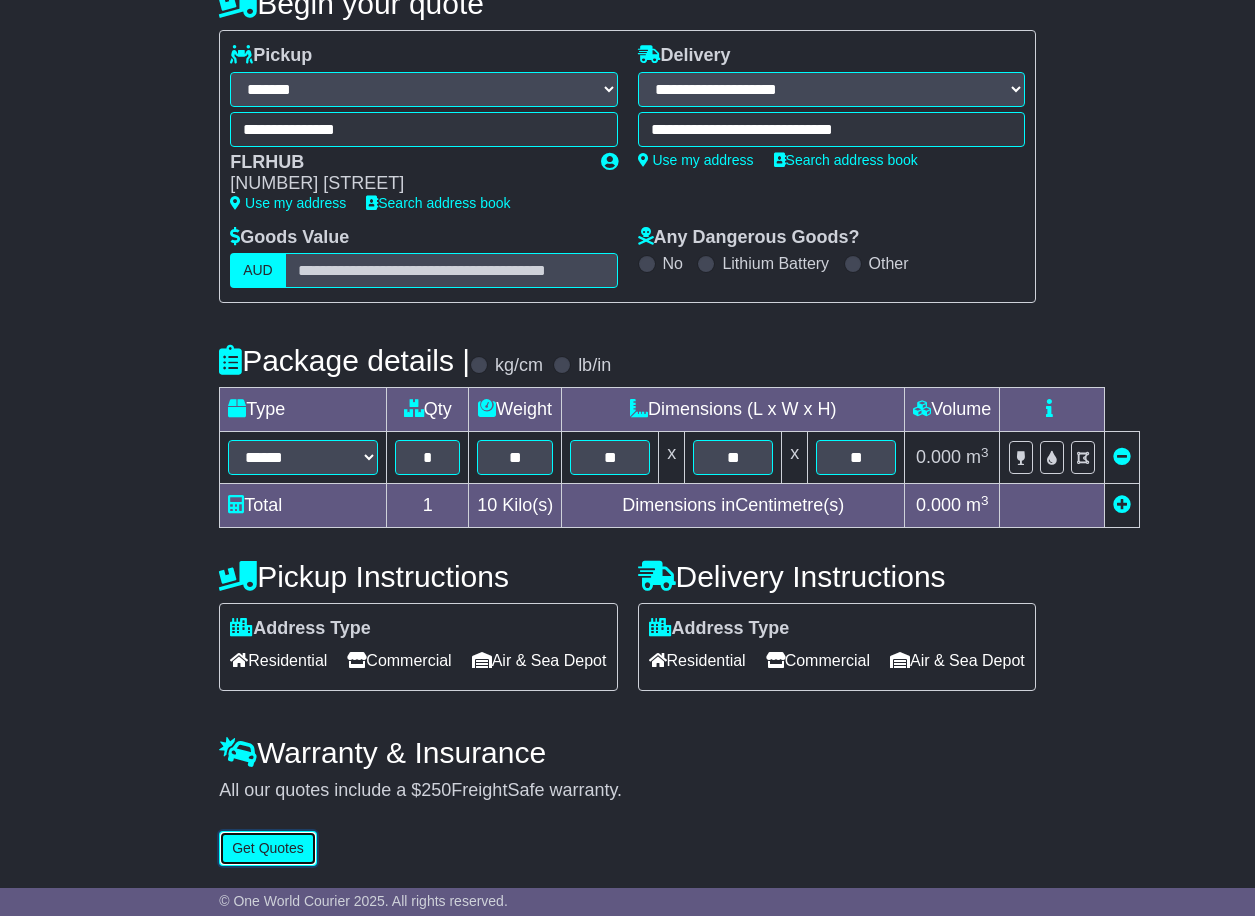 type 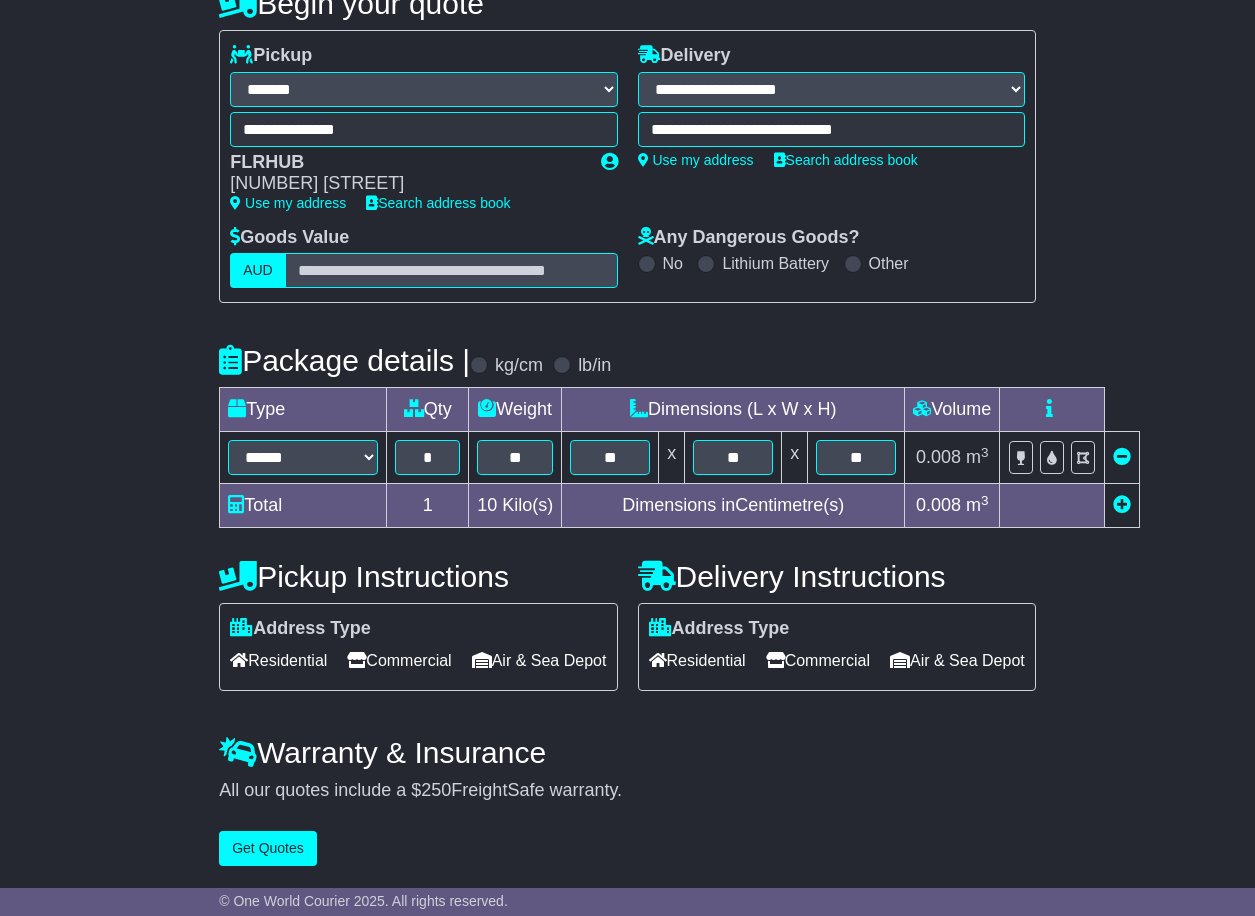 click on "Commercial" at bounding box center [818, 660] 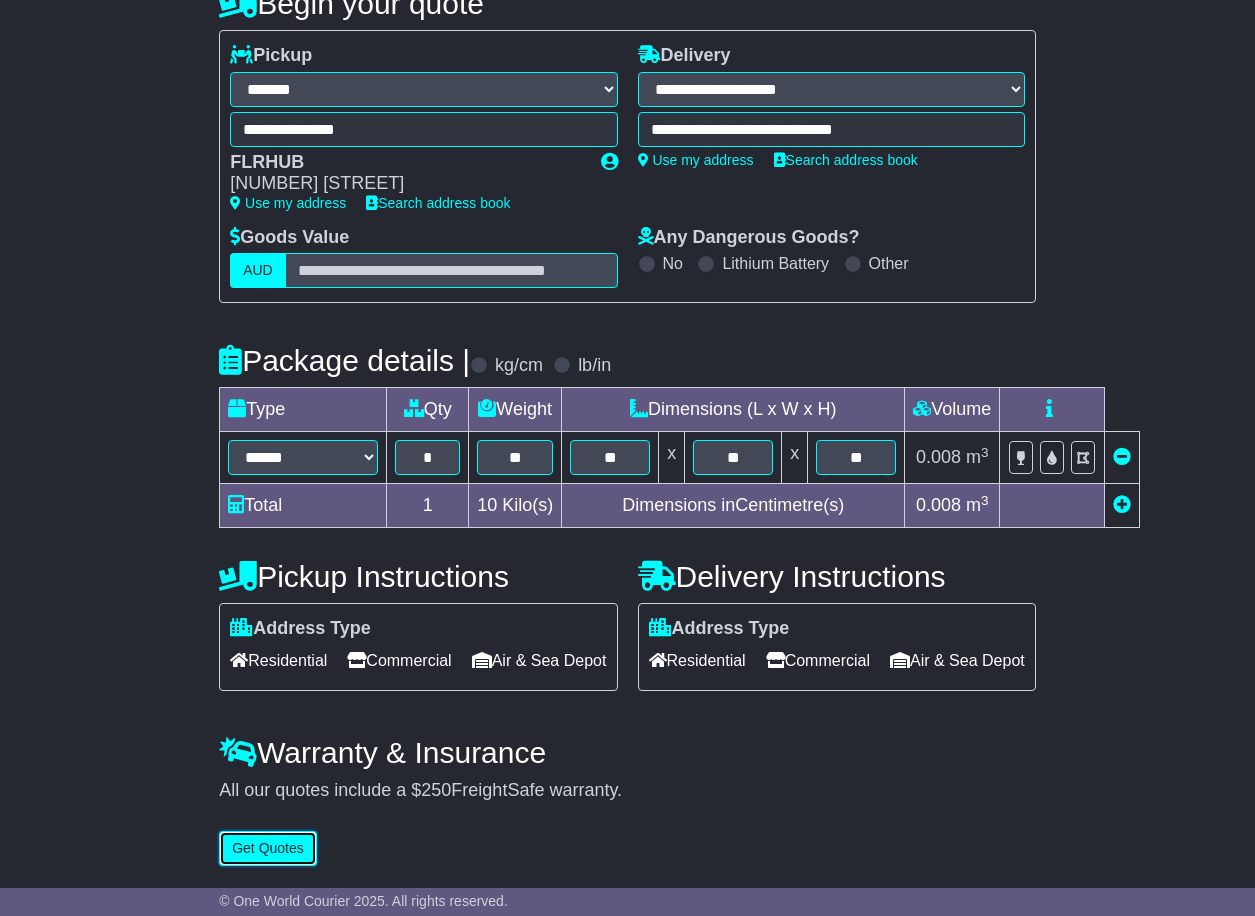 click on "Get Quotes" at bounding box center [268, 848] 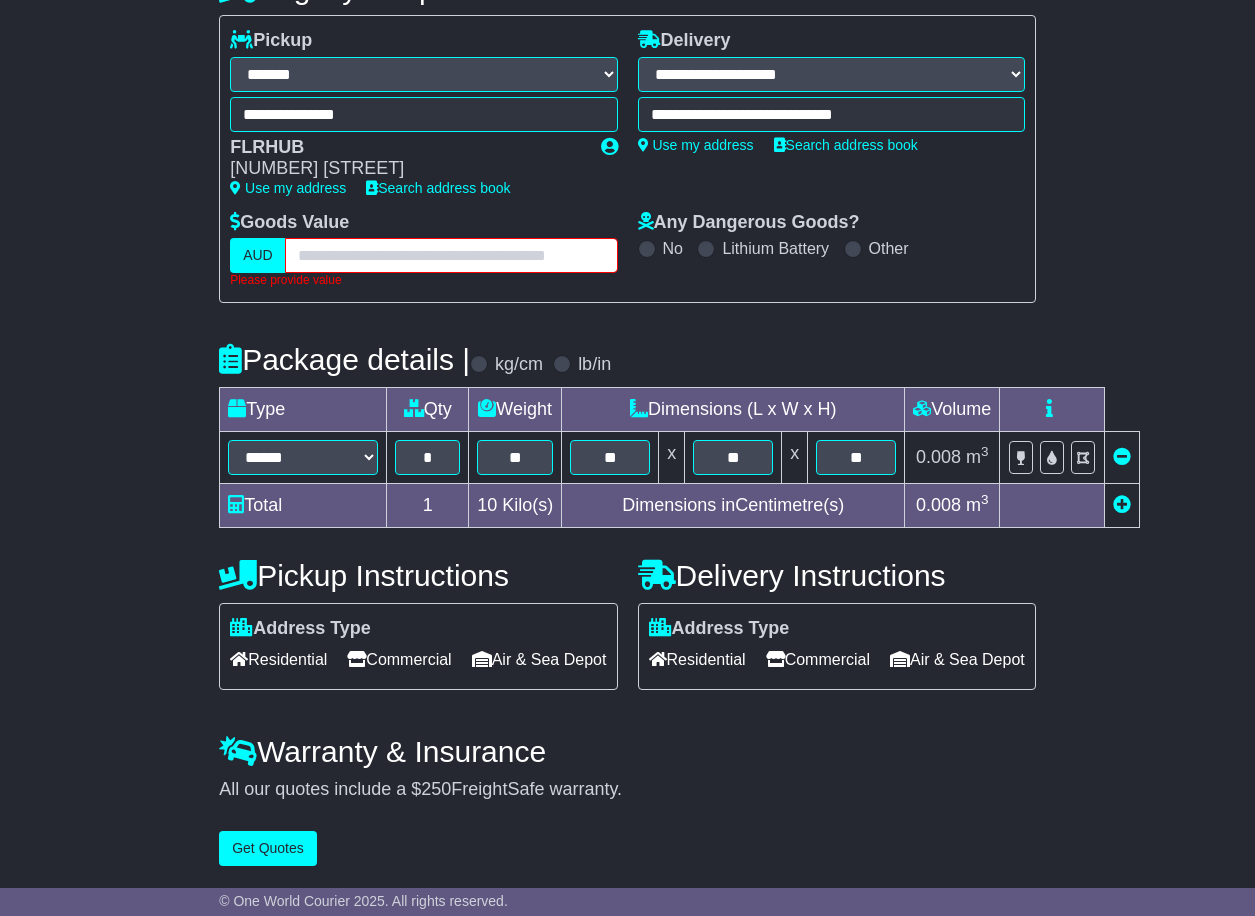 click at bounding box center (451, 255) 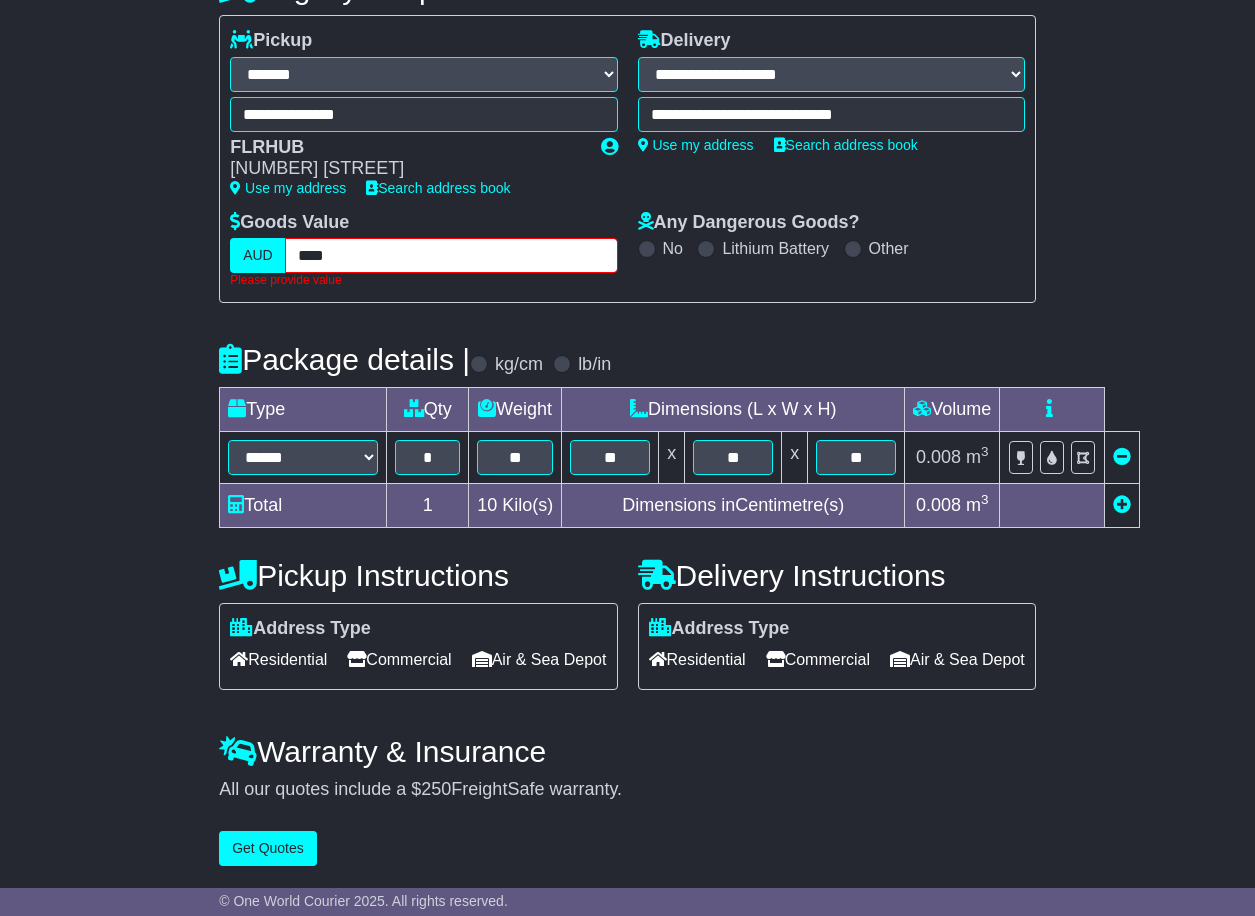 type on "****" 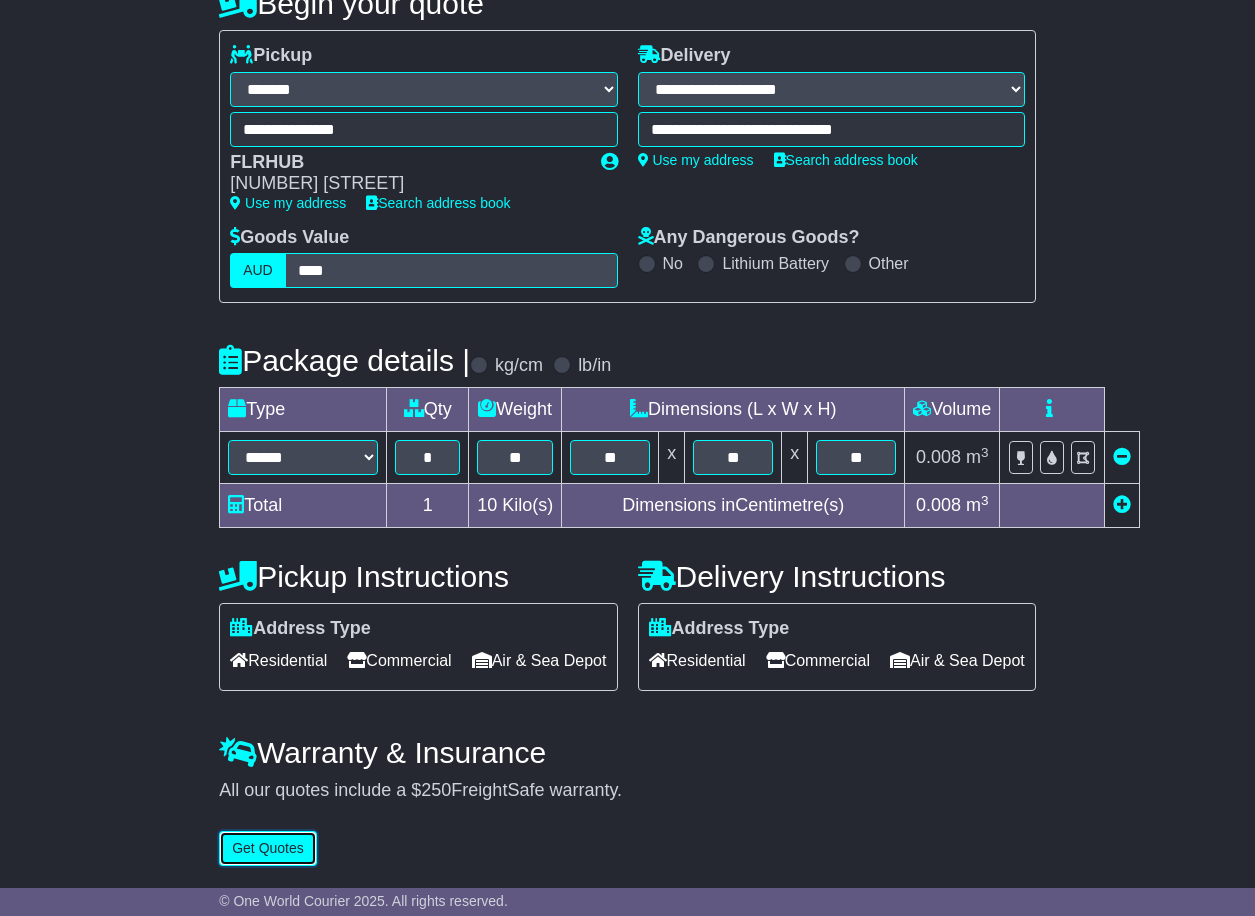 scroll, scrollTop: 291, scrollLeft: 0, axis: vertical 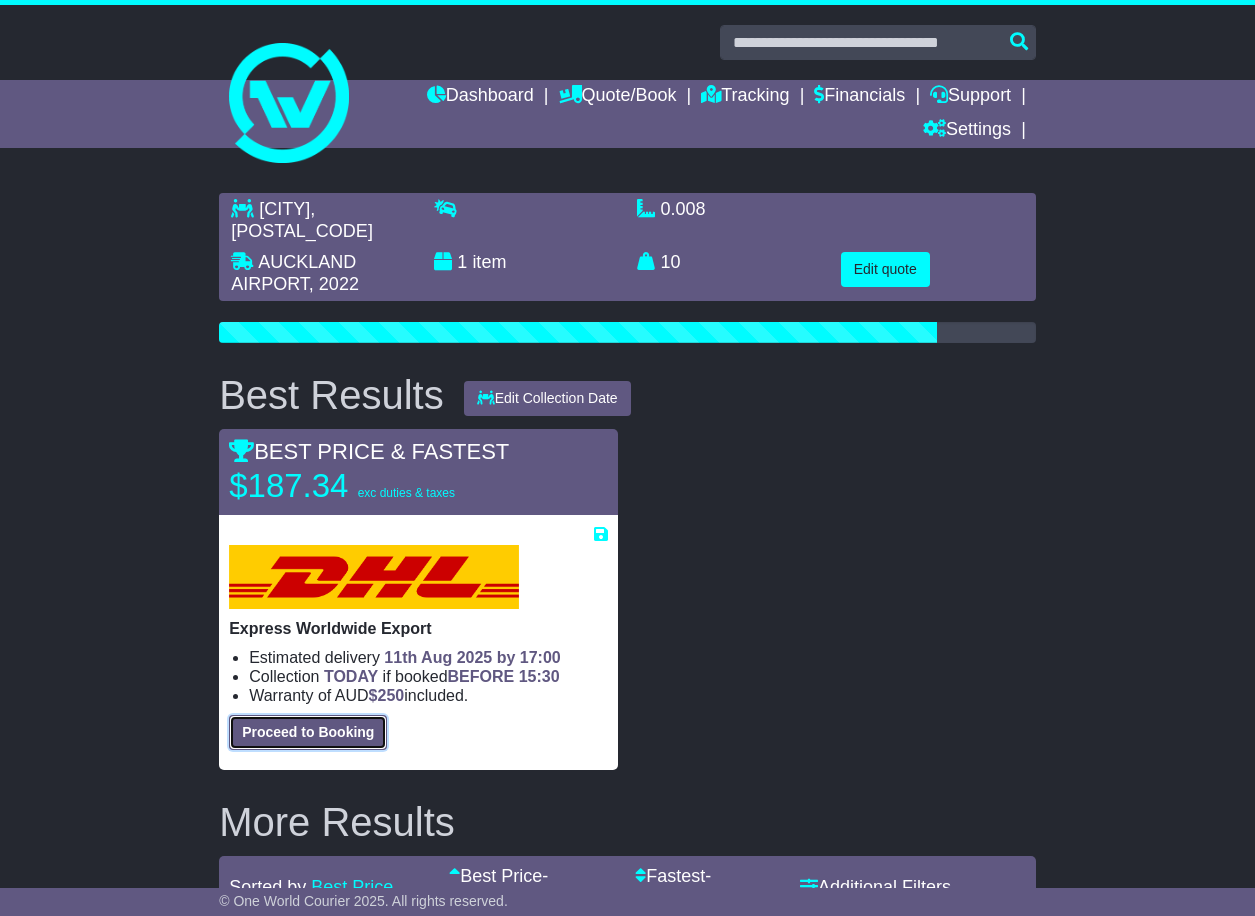 click on "Proceed to Booking" at bounding box center [308, 732] 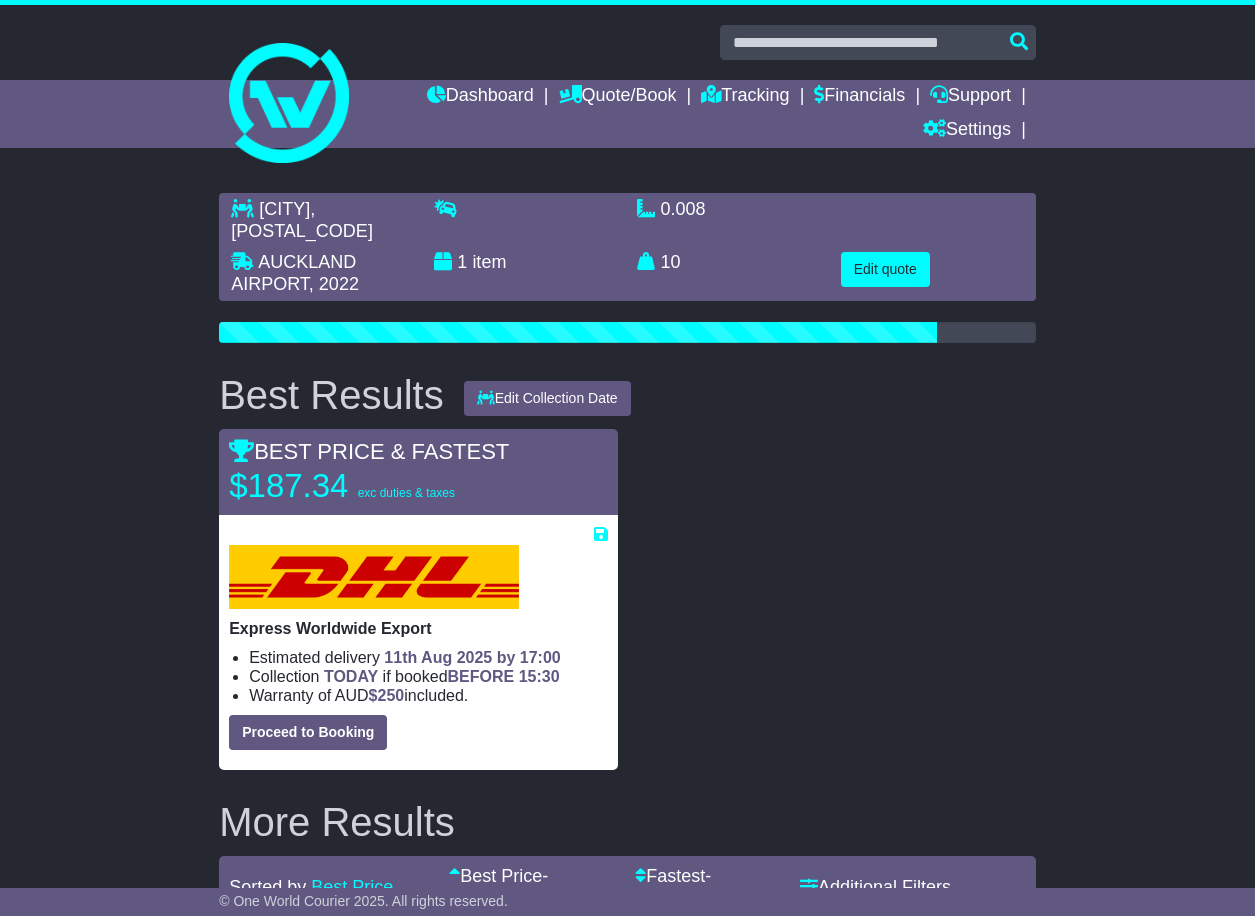 select on "***" 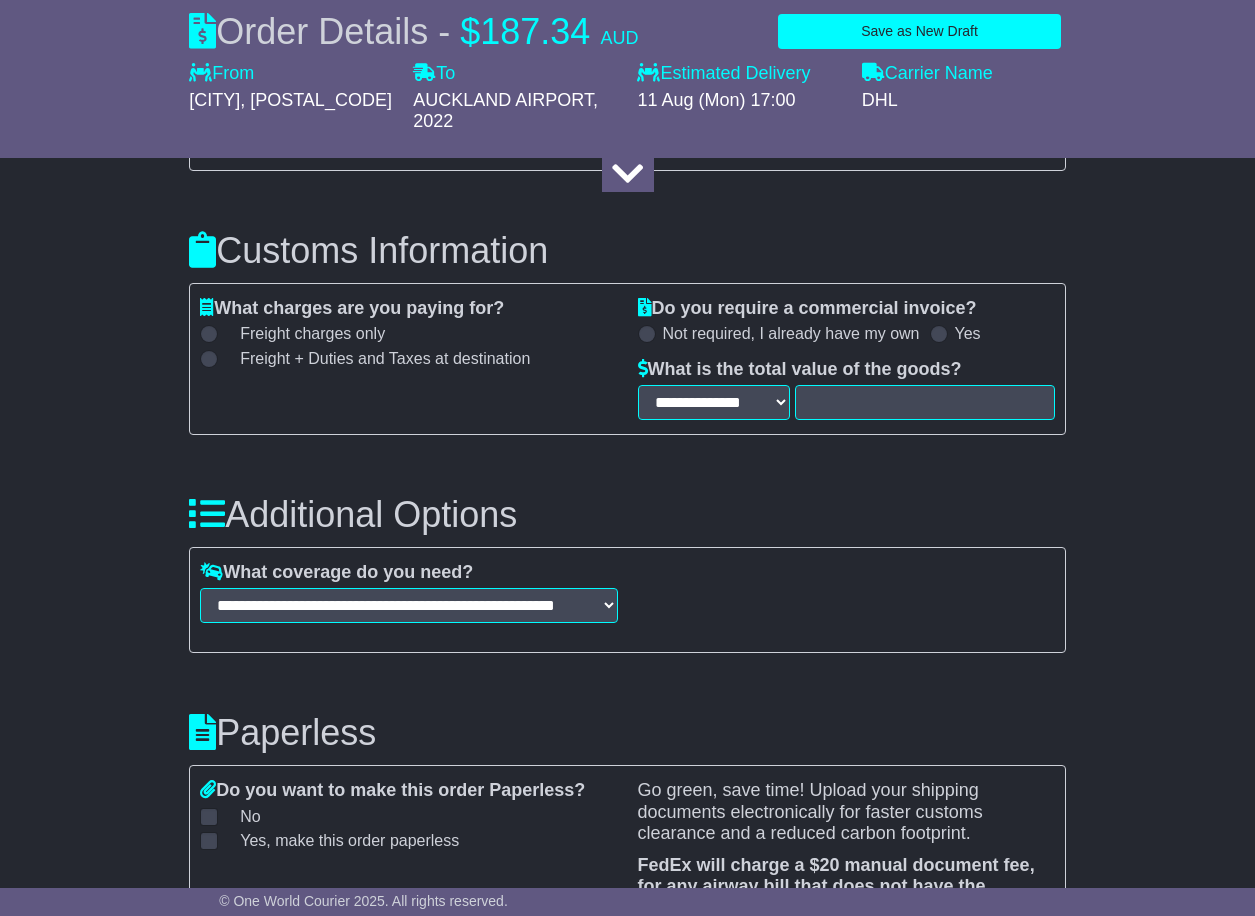 scroll, scrollTop: 1800, scrollLeft: 0, axis: vertical 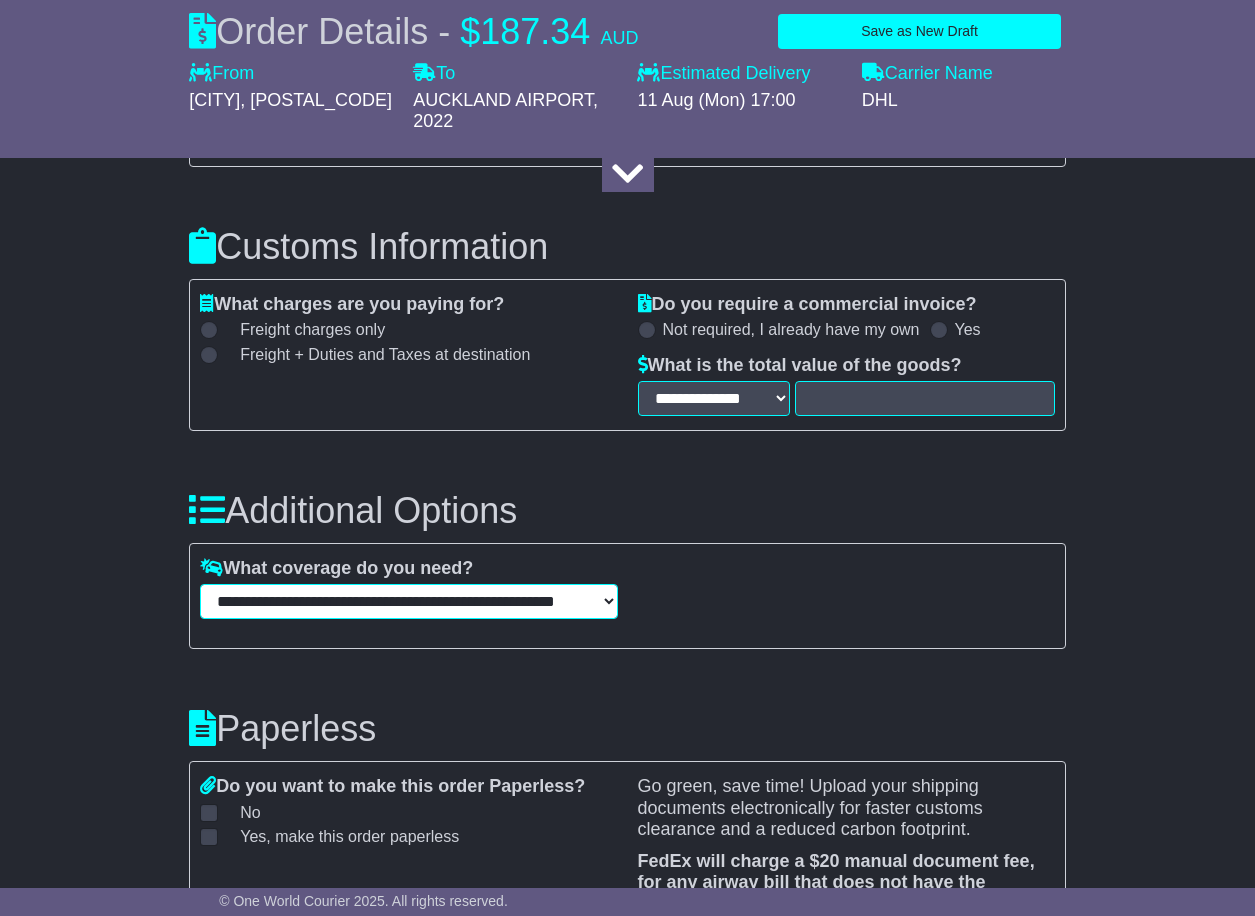 click on "**********" at bounding box center [408, 601] 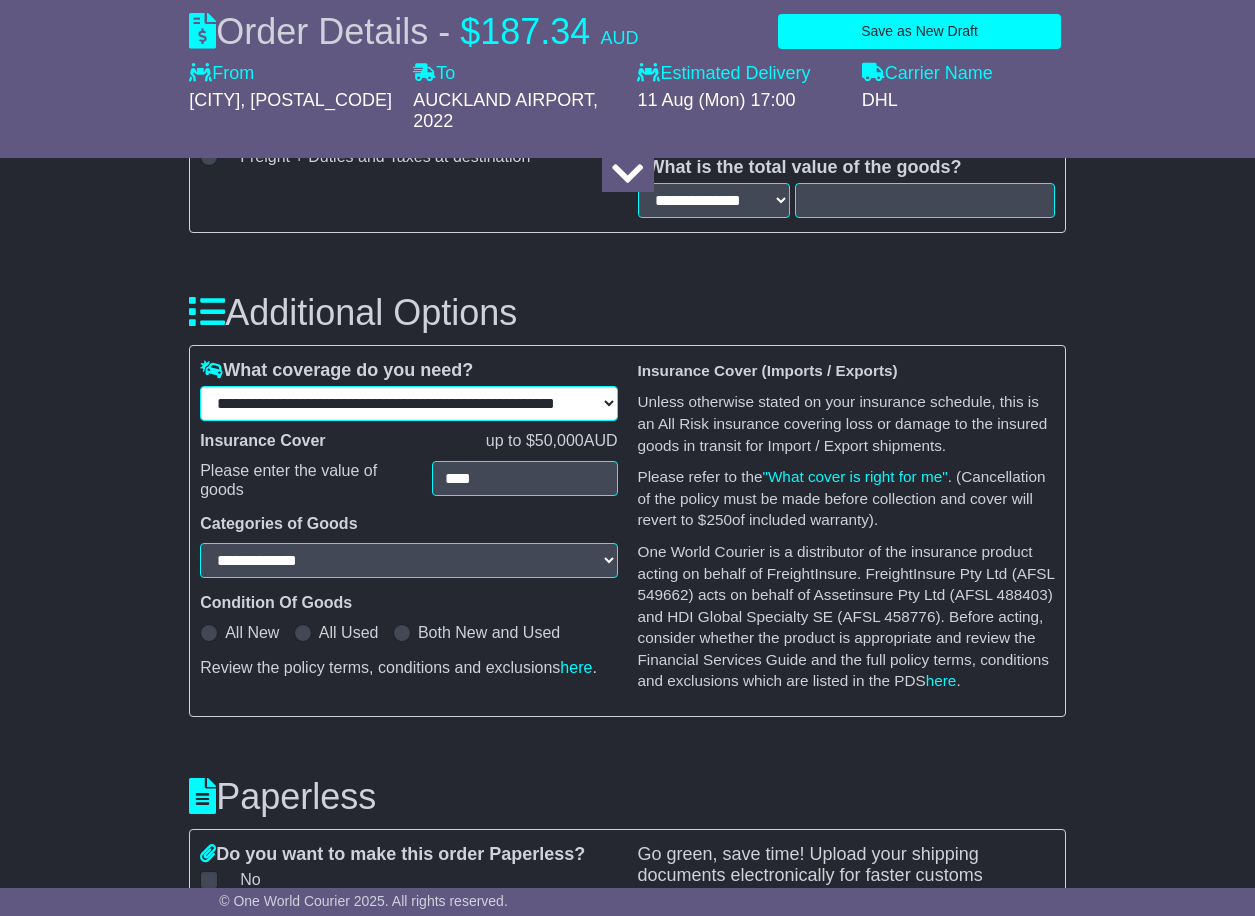 scroll, scrollTop: 2000, scrollLeft: 0, axis: vertical 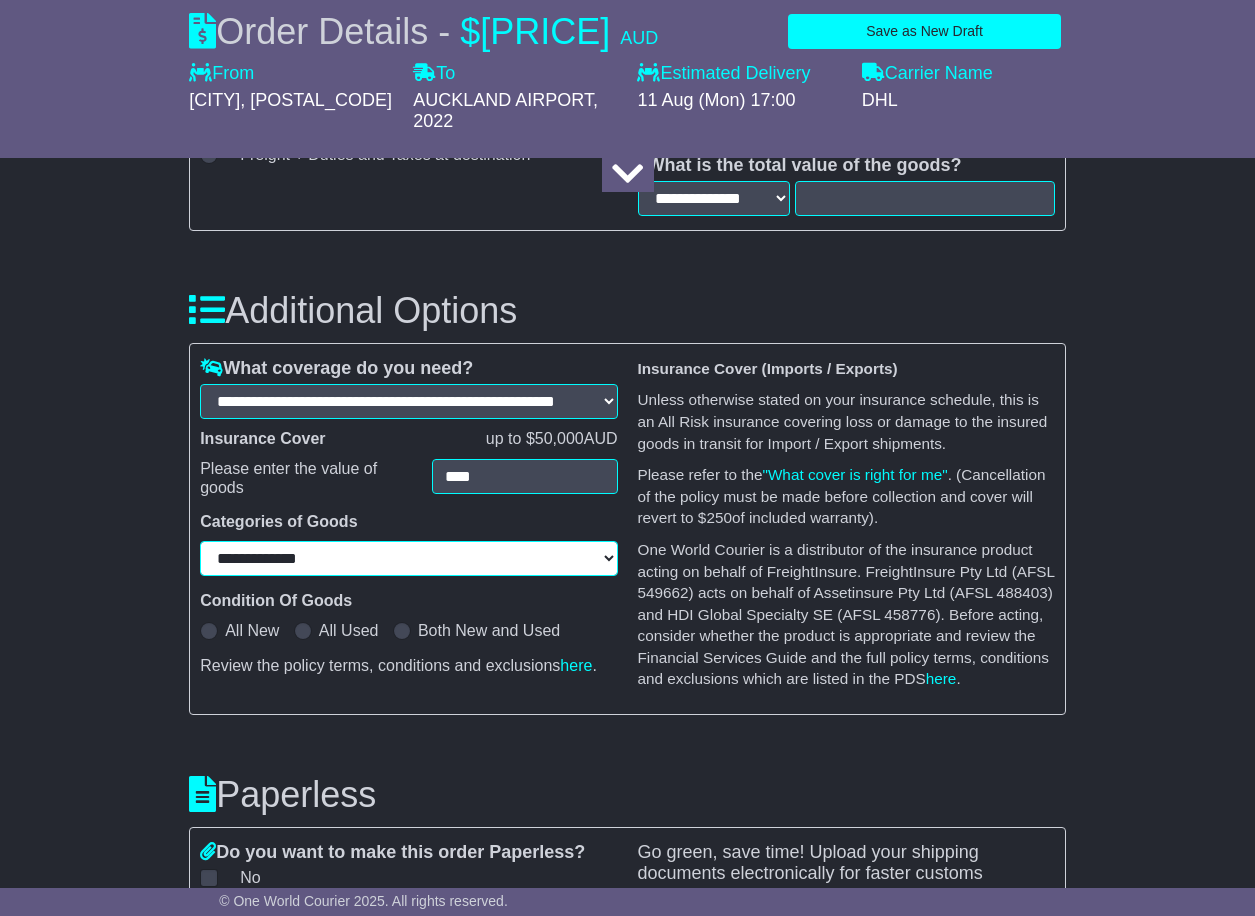 click on "**********" at bounding box center (408, 558) 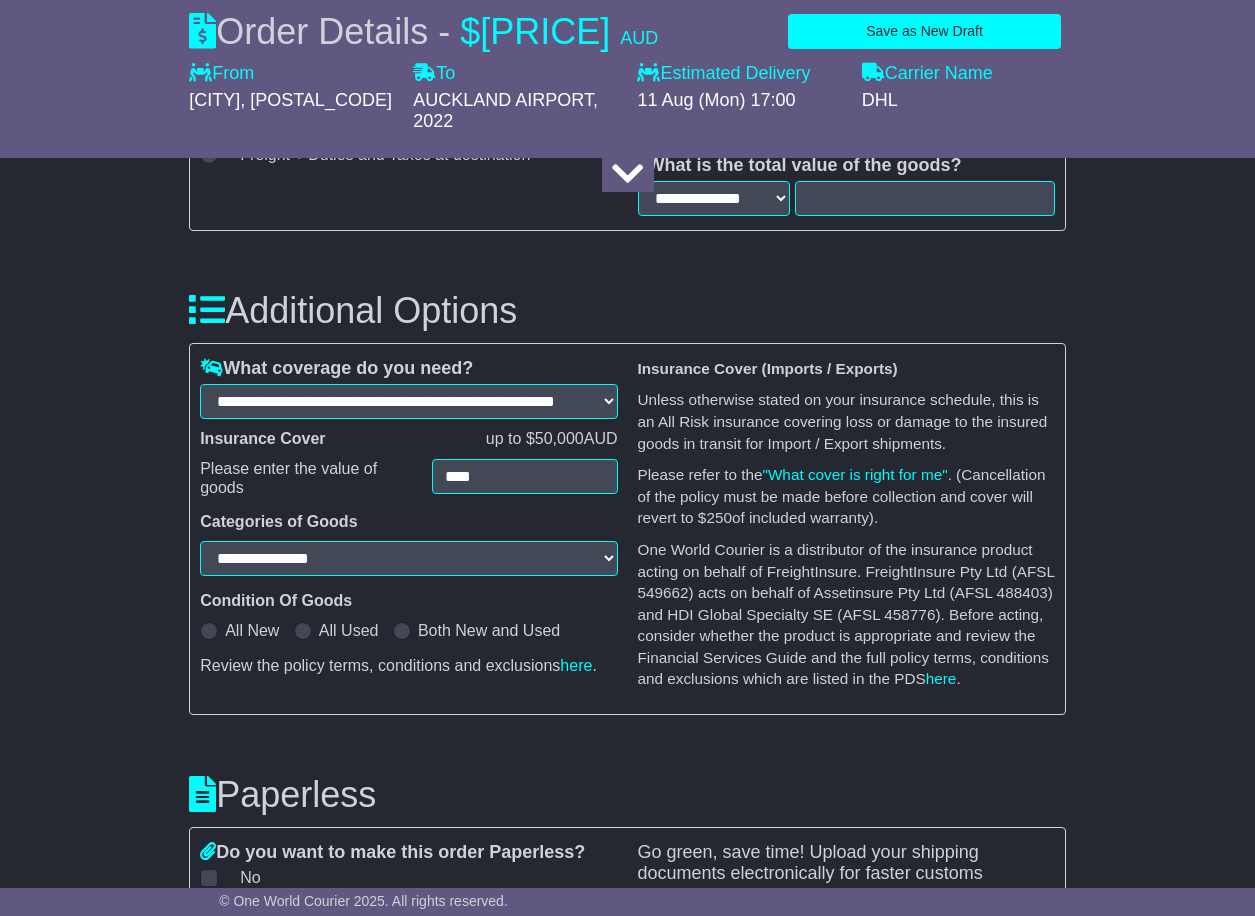 select on "**********" 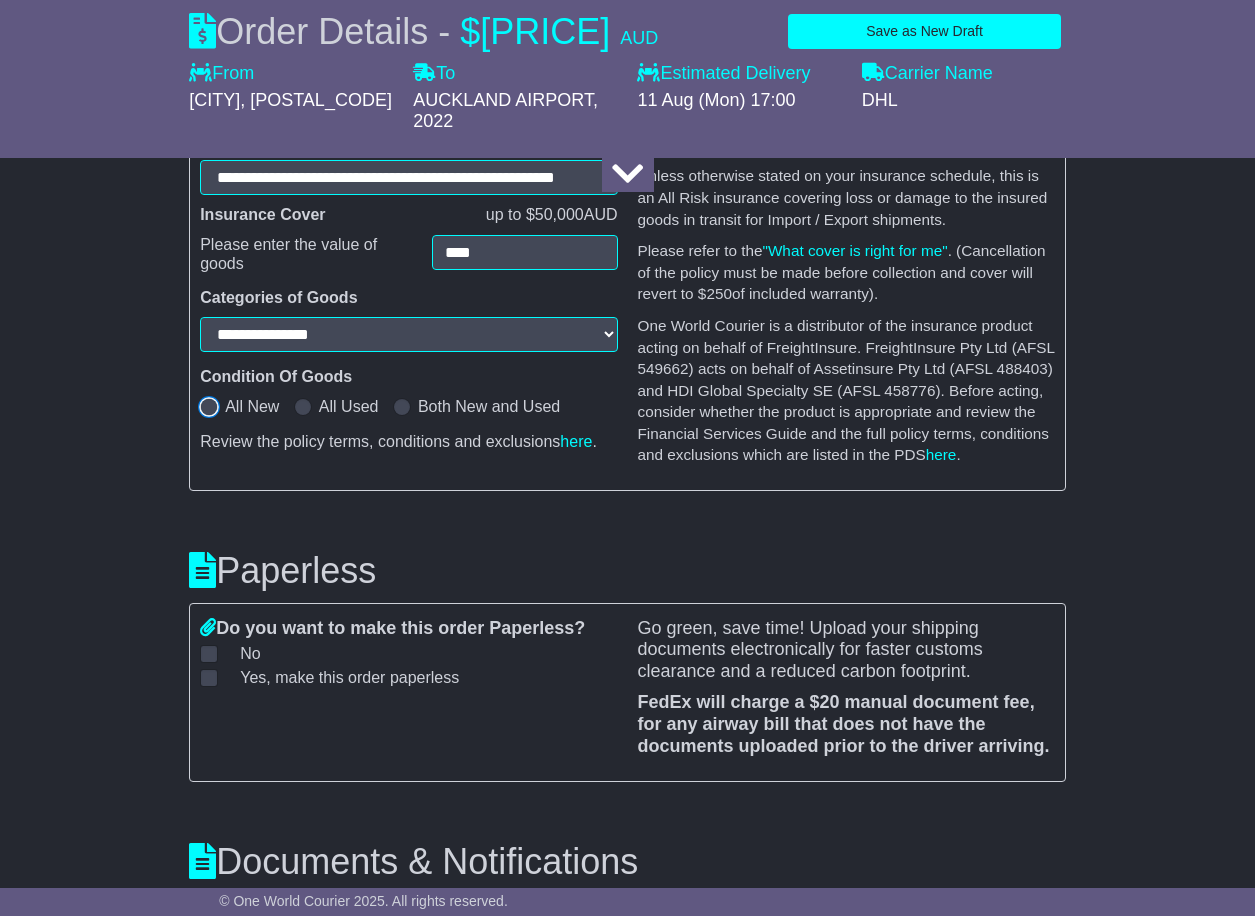 scroll, scrollTop: 2187, scrollLeft: 0, axis: vertical 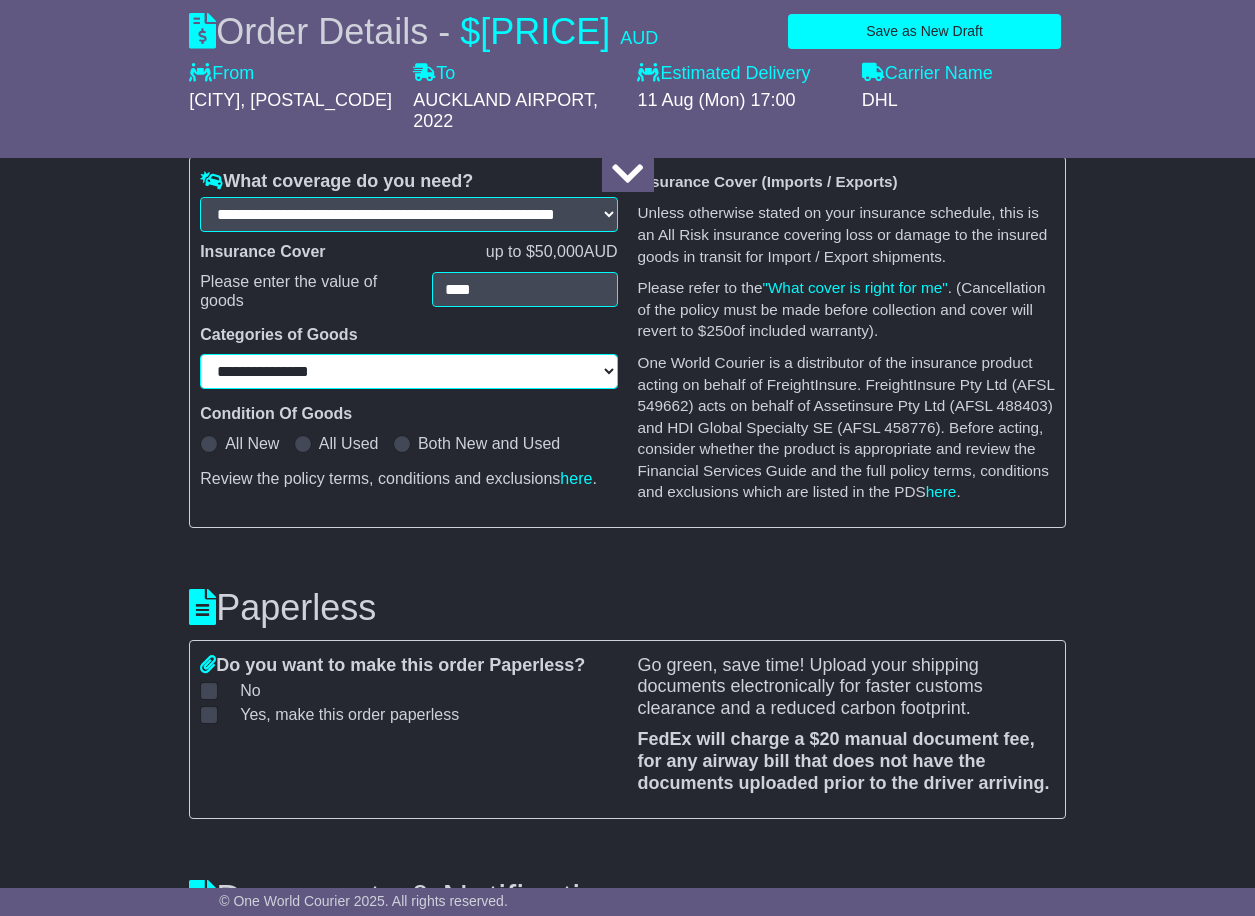 click on "**********" at bounding box center [408, 371] 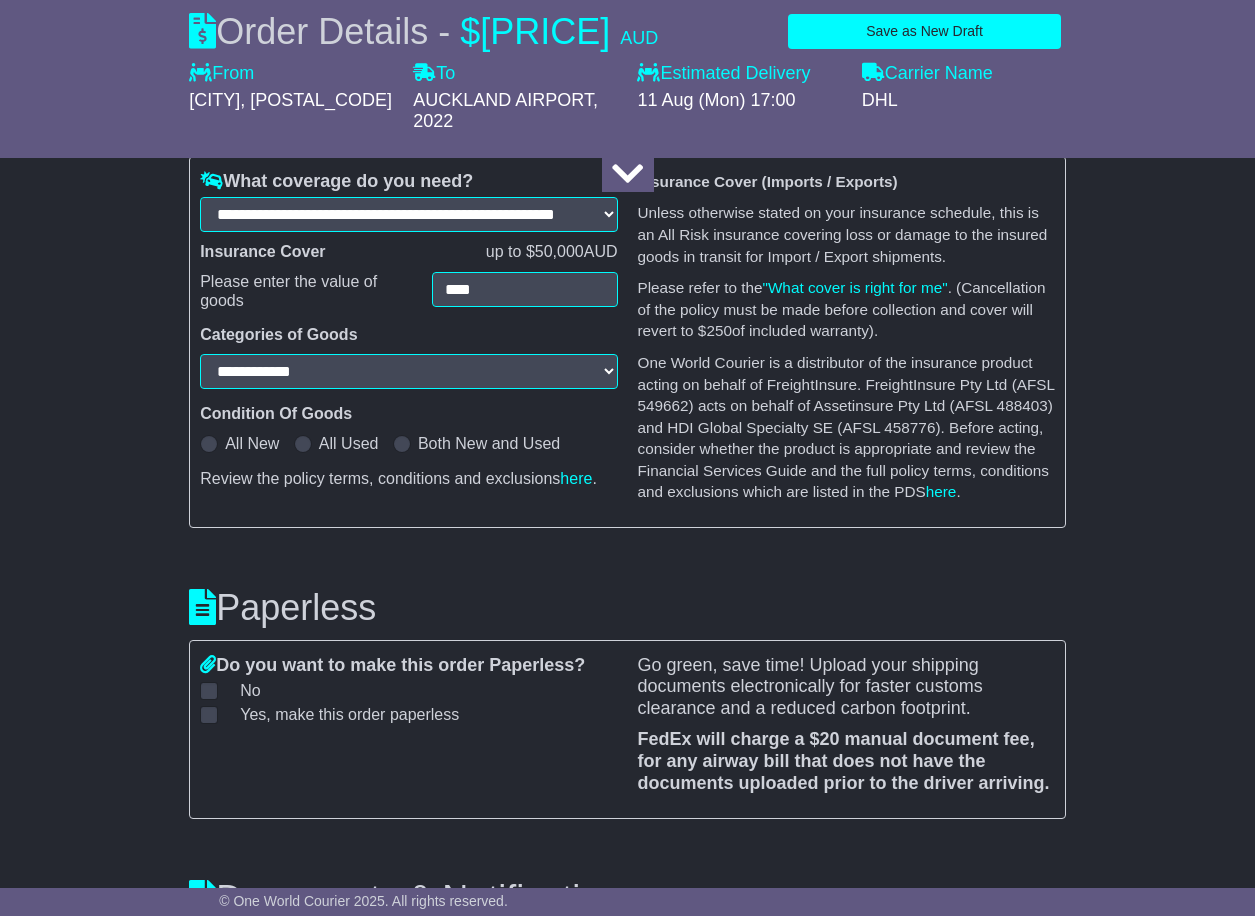 select on "**********" 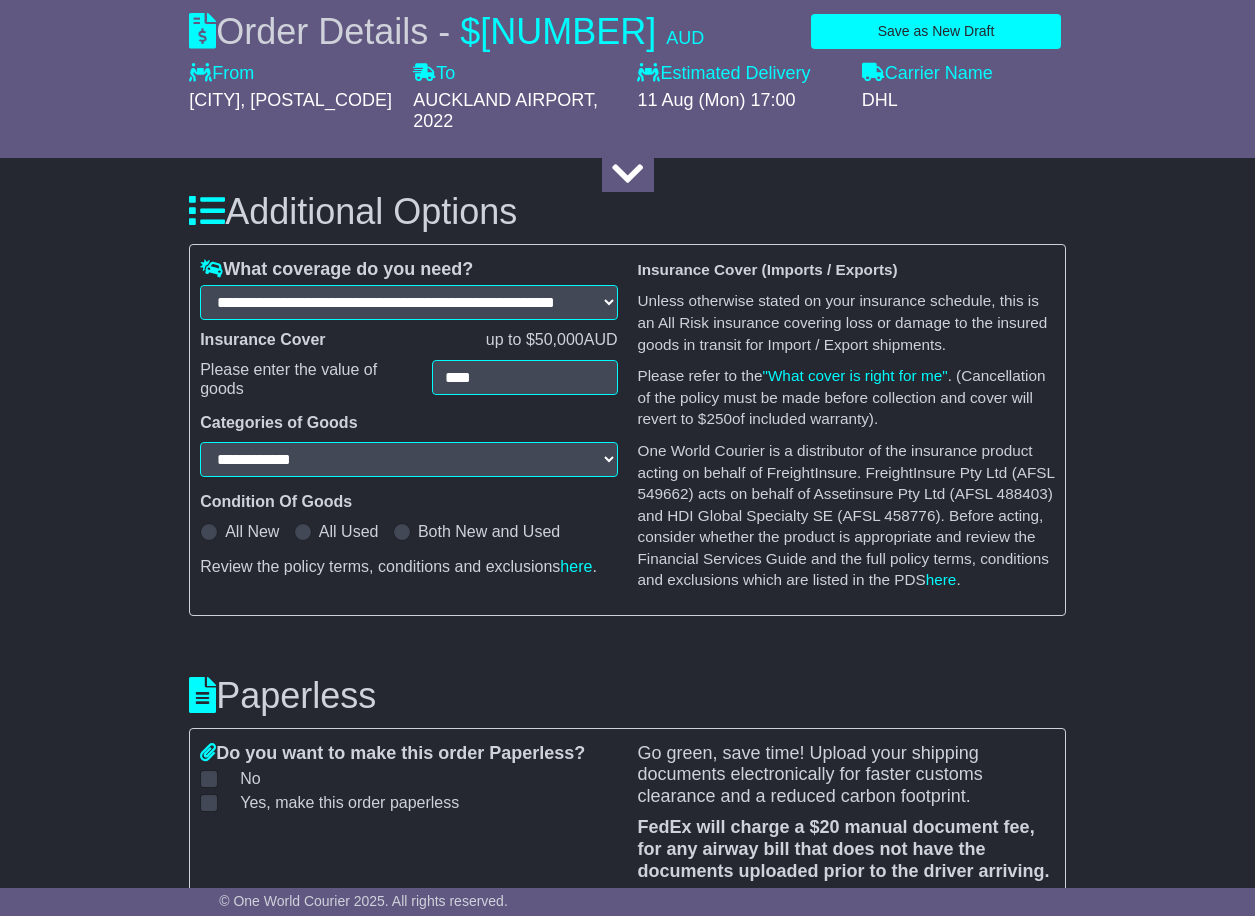 scroll, scrollTop: 2087, scrollLeft: 0, axis: vertical 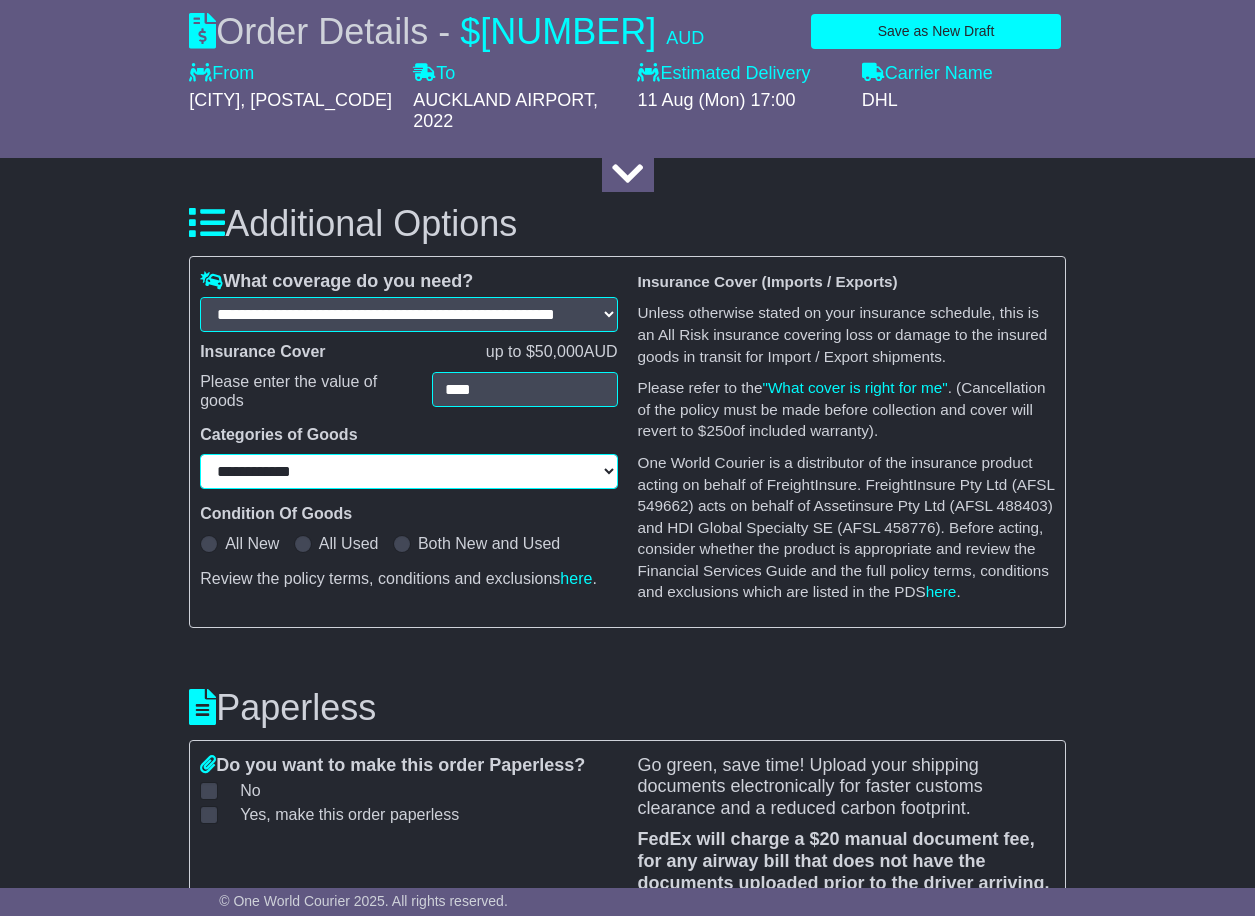 click on "**********" at bounding box center [408, 471] 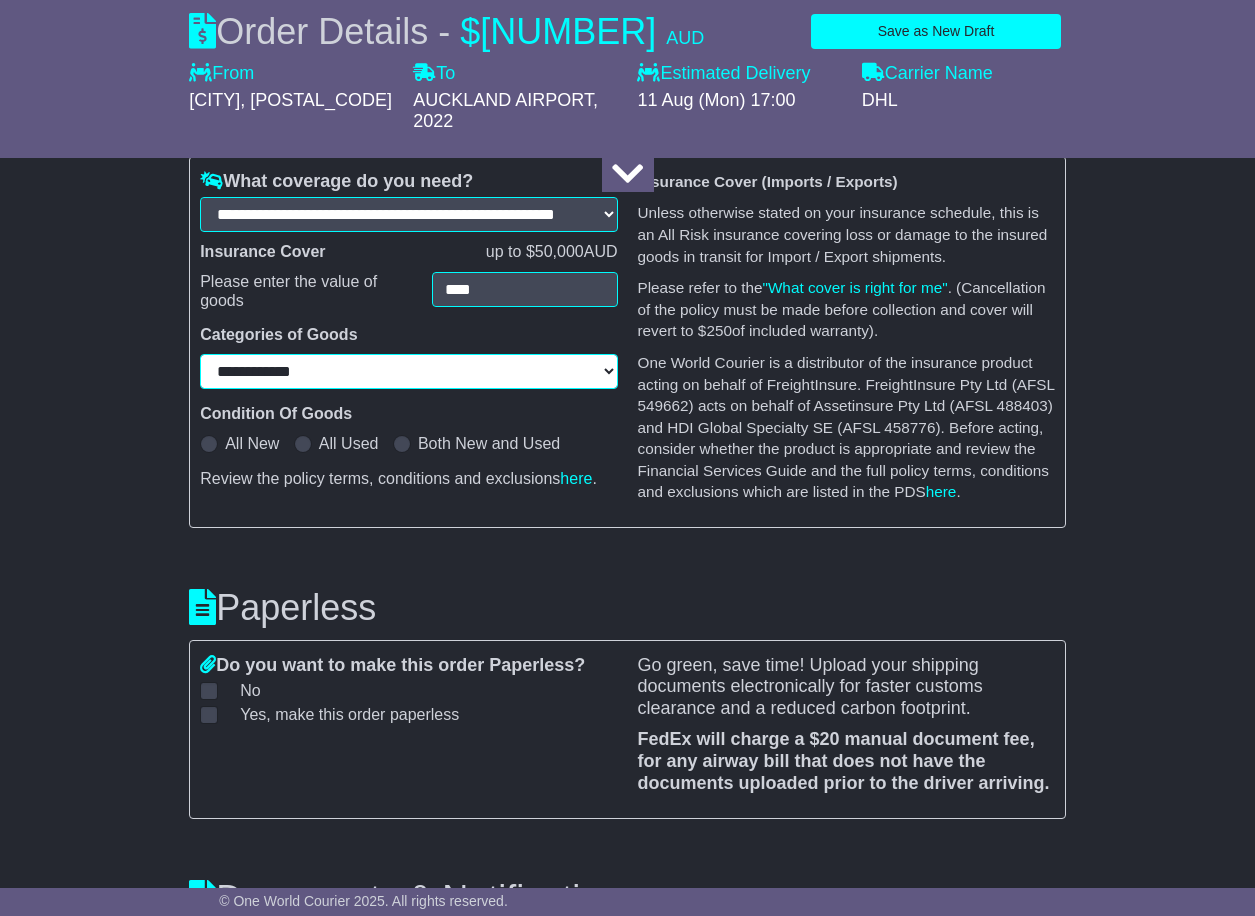 scroll, scrollTop: 2087, scrollLeft: 0, axis: vertical 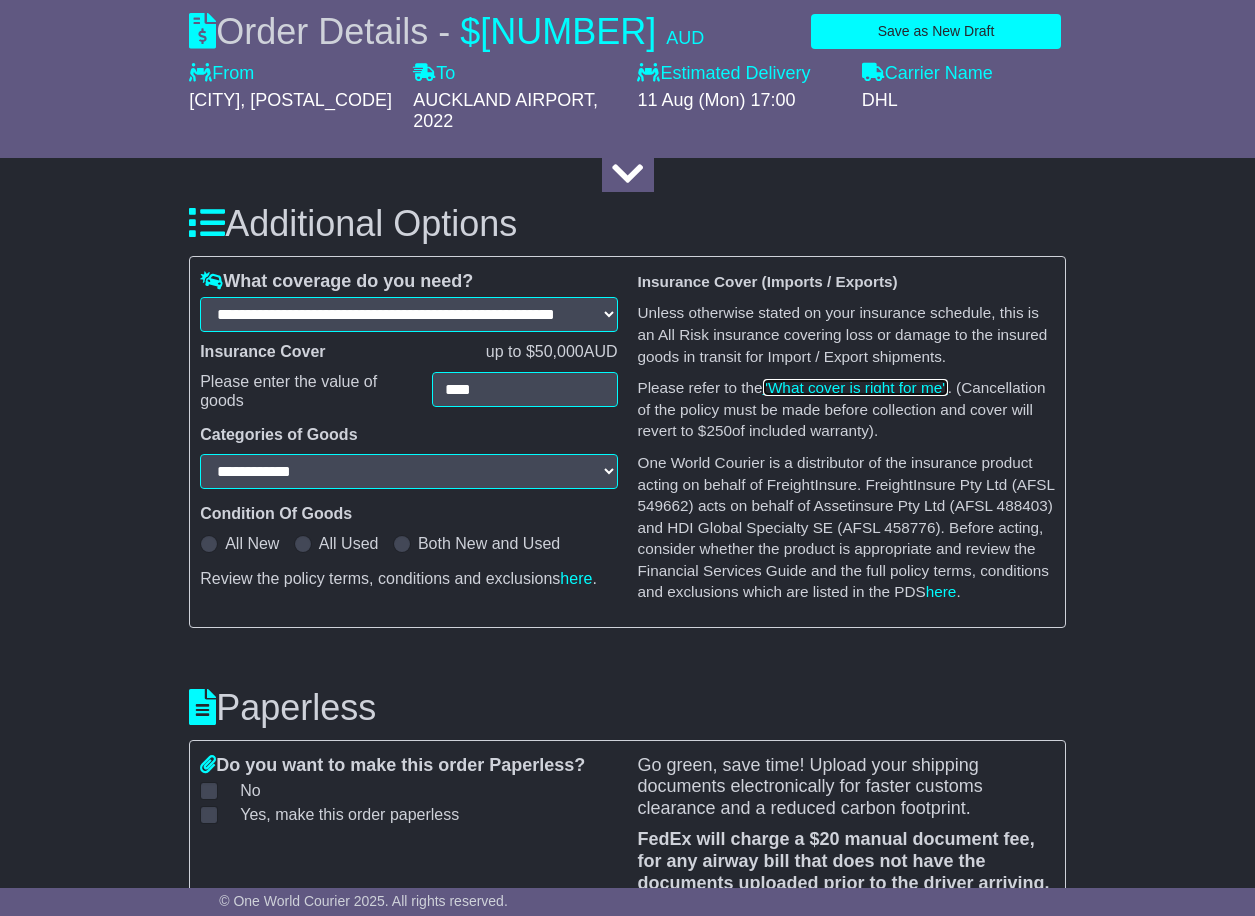 click on ""What cover is right for me"" at bounding box center (855, 387) 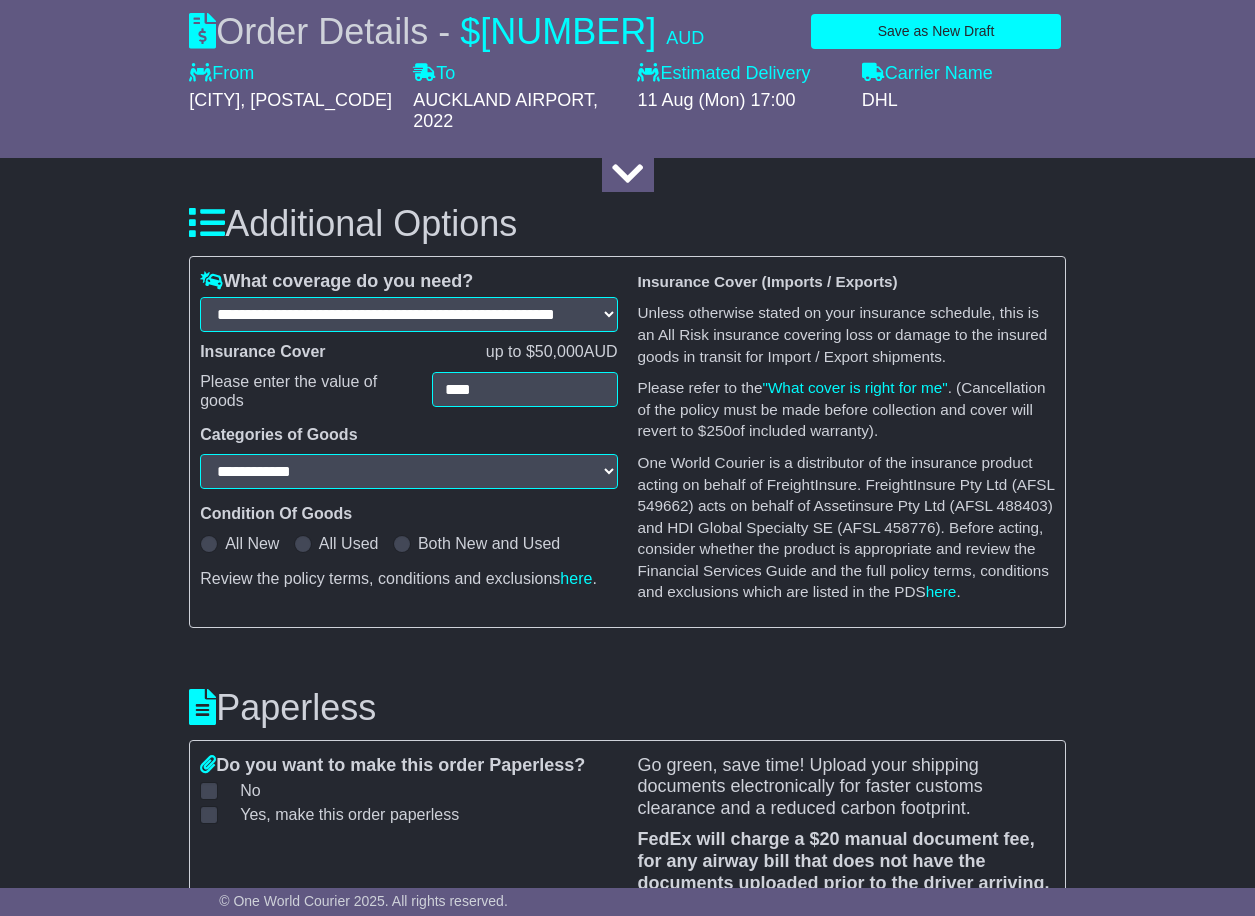 drag, startPoint x: 749, startPoint y: 311, endPoint x: 1043, endPoint y: 365, distance: 298.91806 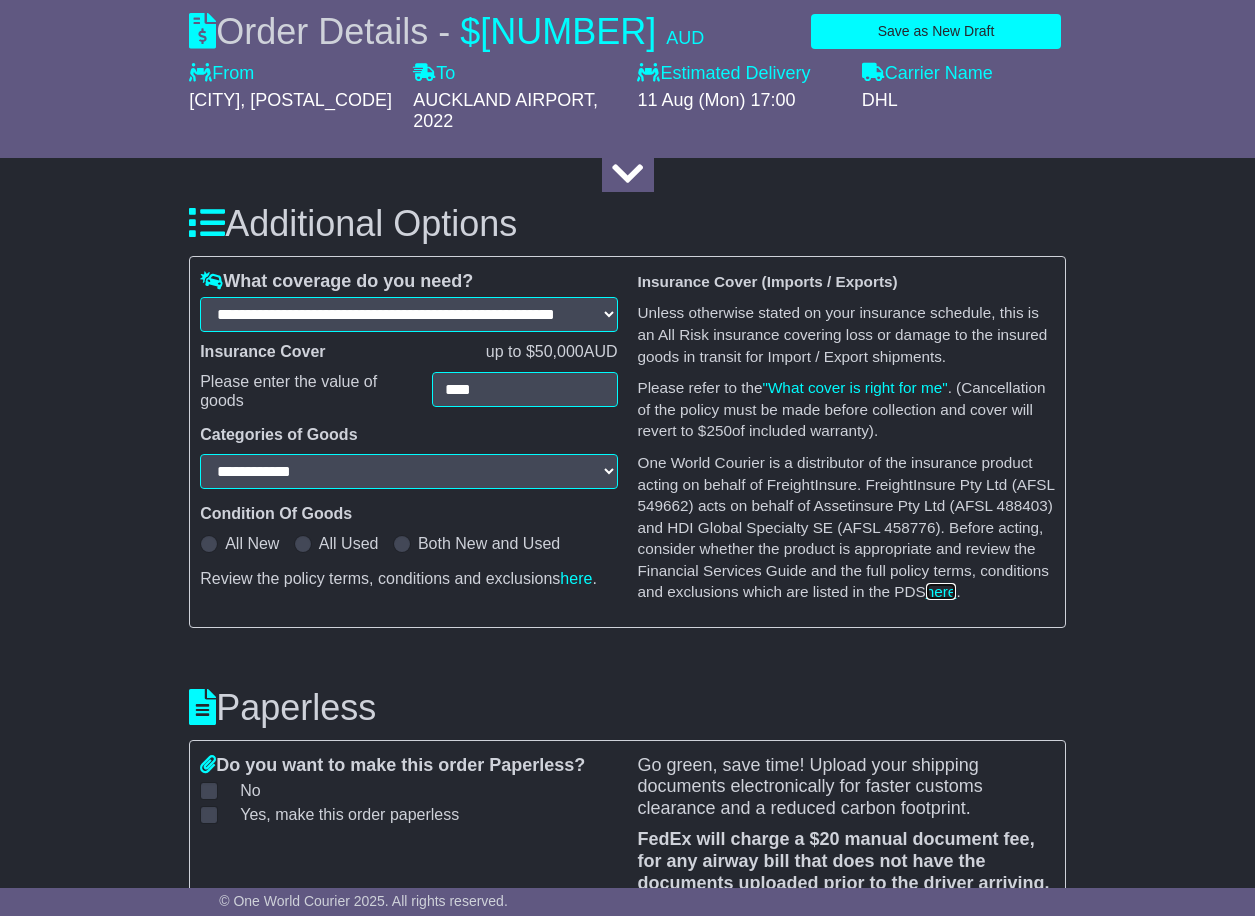 click on "here" at bounding box center [941, 591] 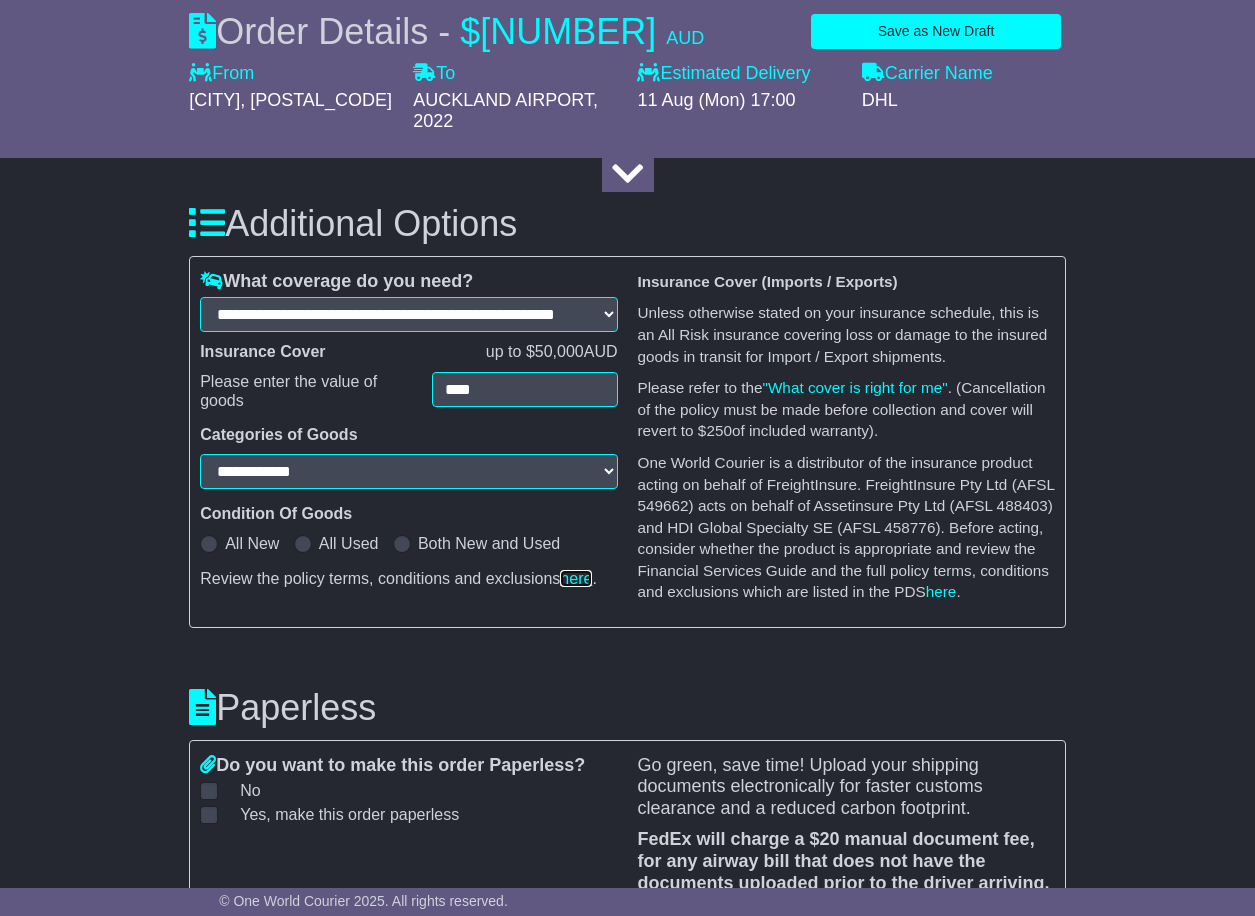 click on "here" at bounding box center (576, 578) 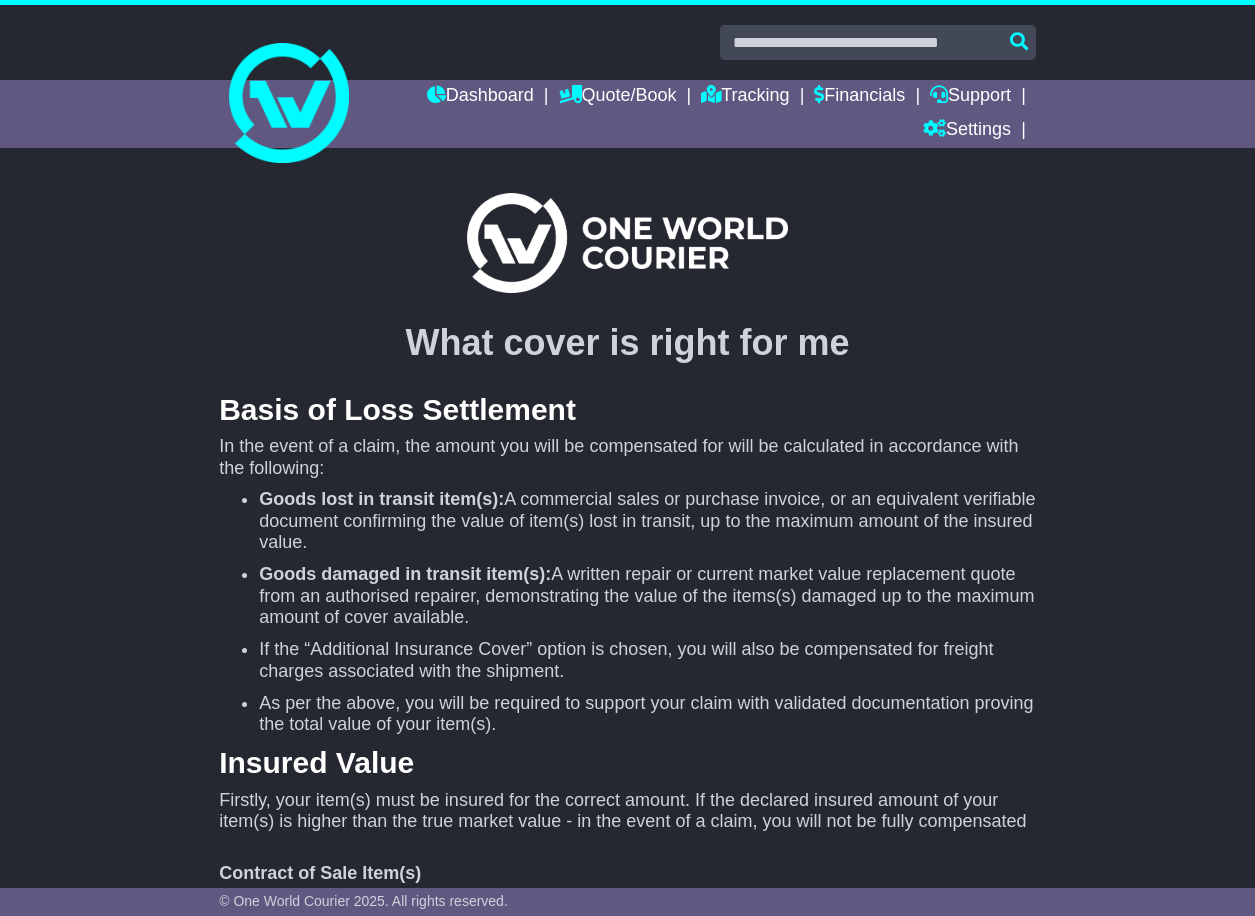scroll, scrollTop: 0, scrollLeft: 0, axis: both 